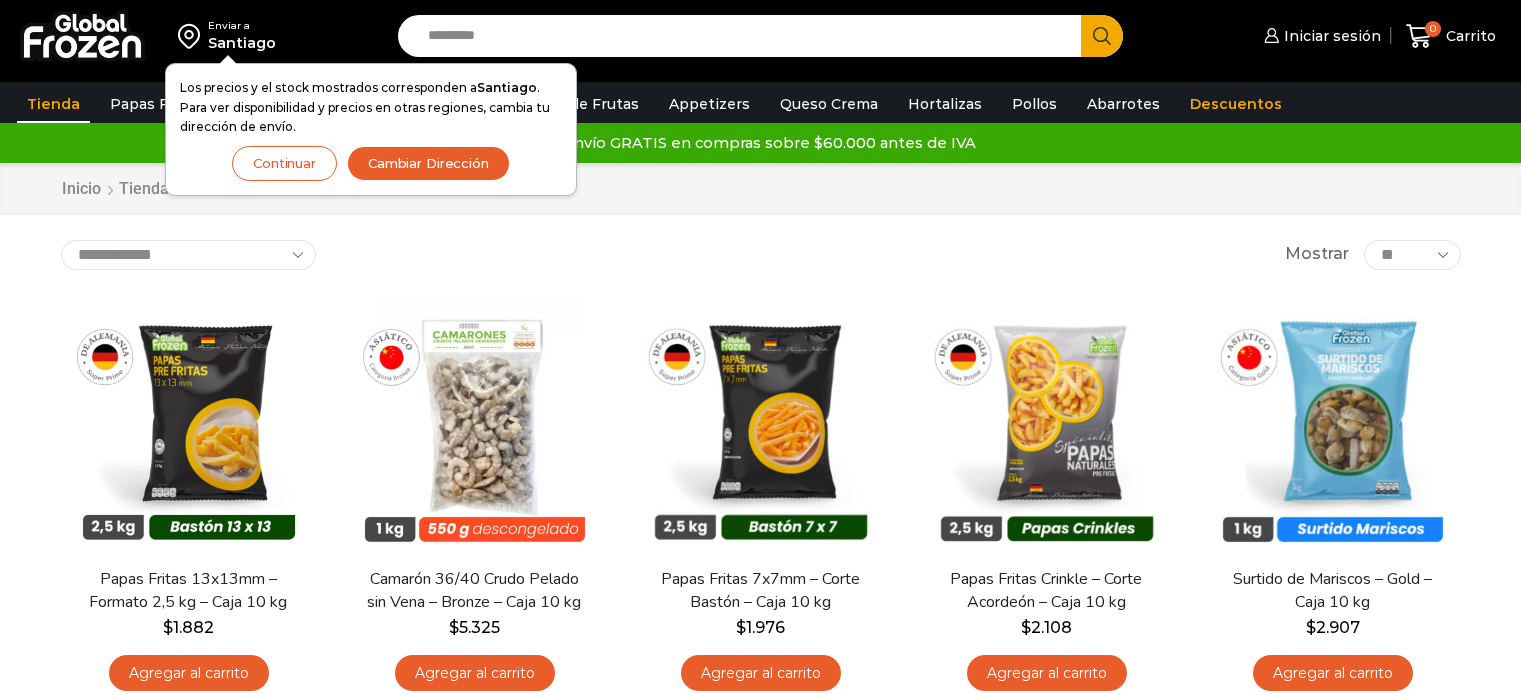 scroll, scrollTop: 0, scrollLeft: 0, axis: both 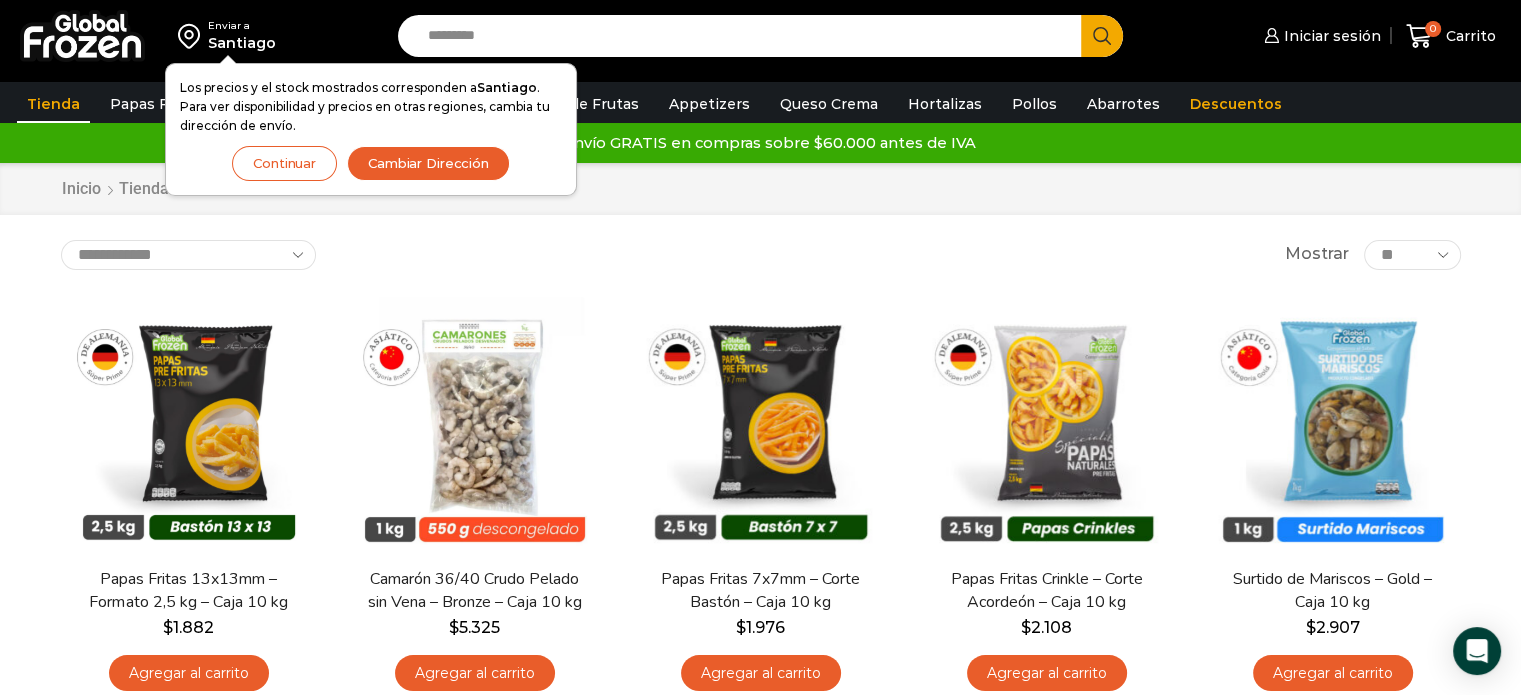 click on "Continuar" at bounding box center (284, 163) 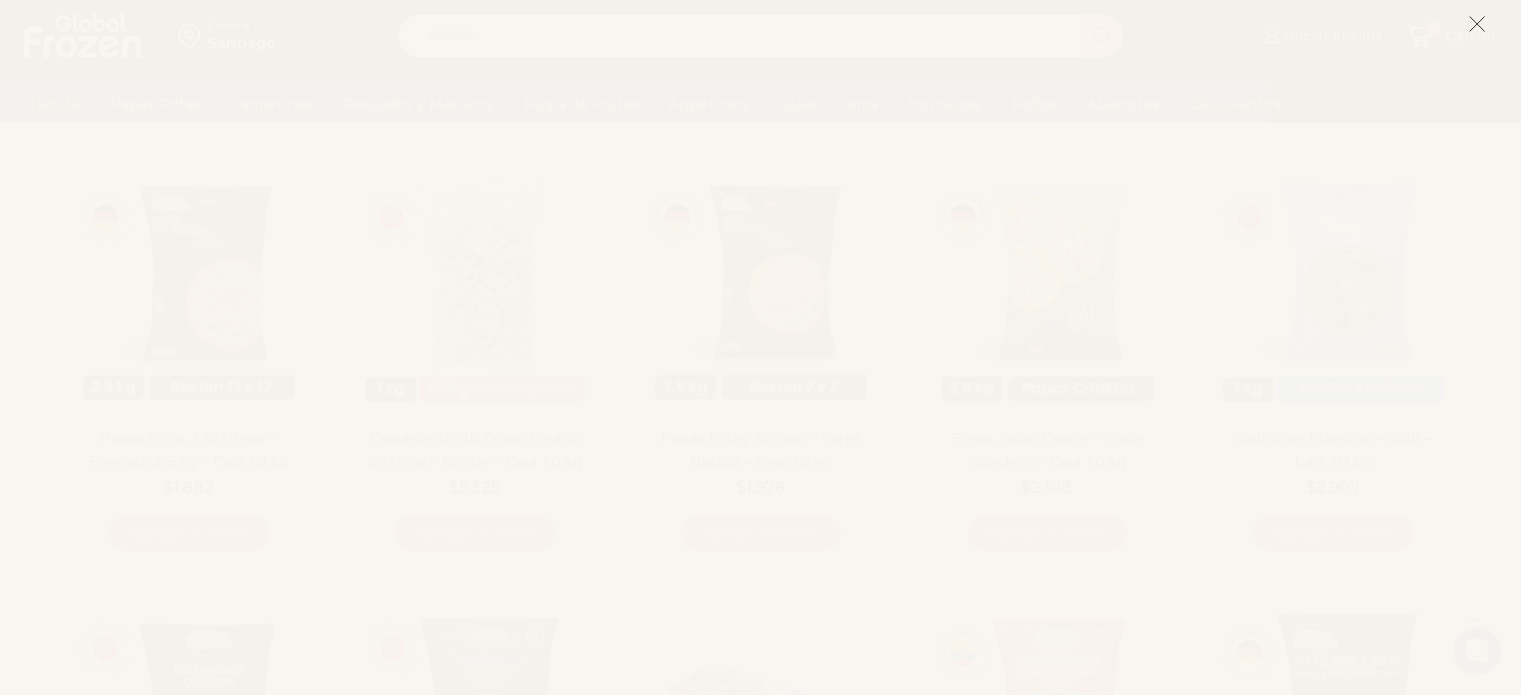 scroll, scrollTop: 196, scrollLeft: 0, axis: vertical 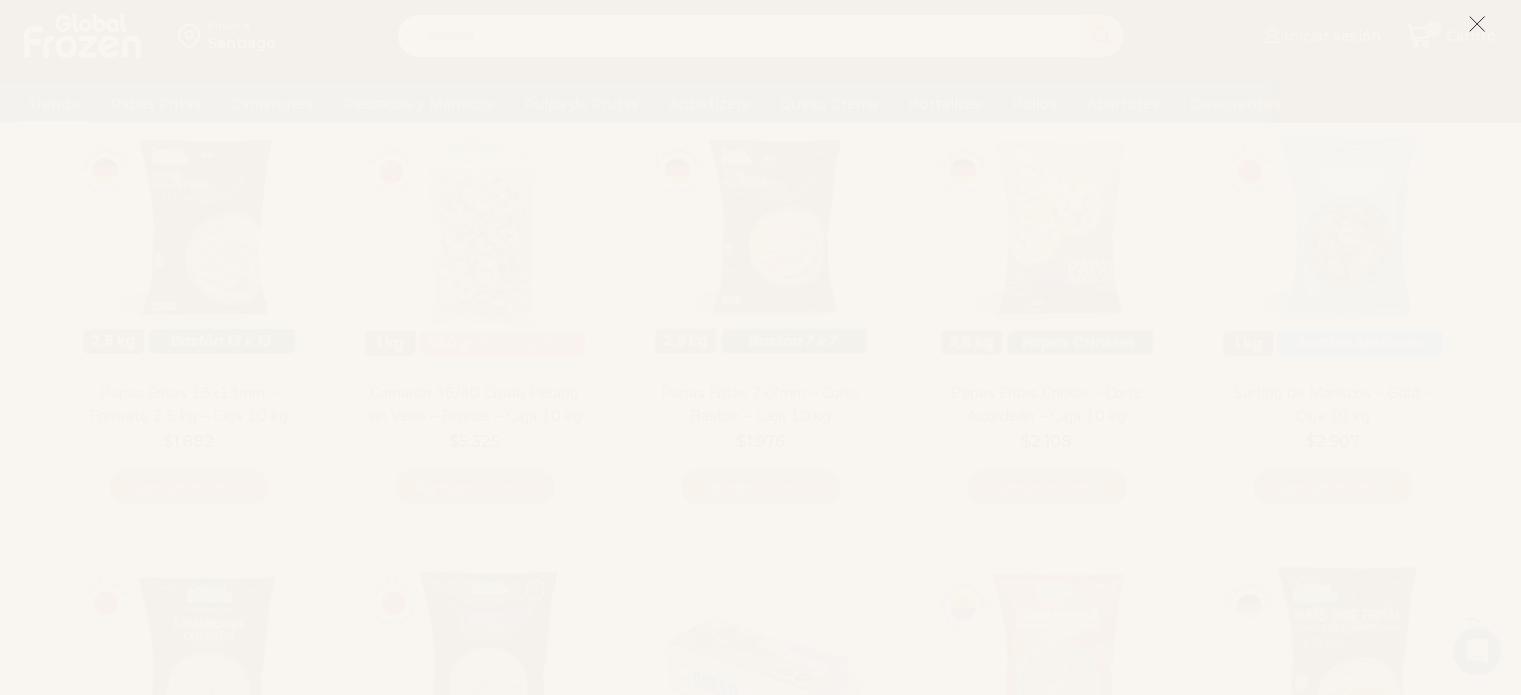 click 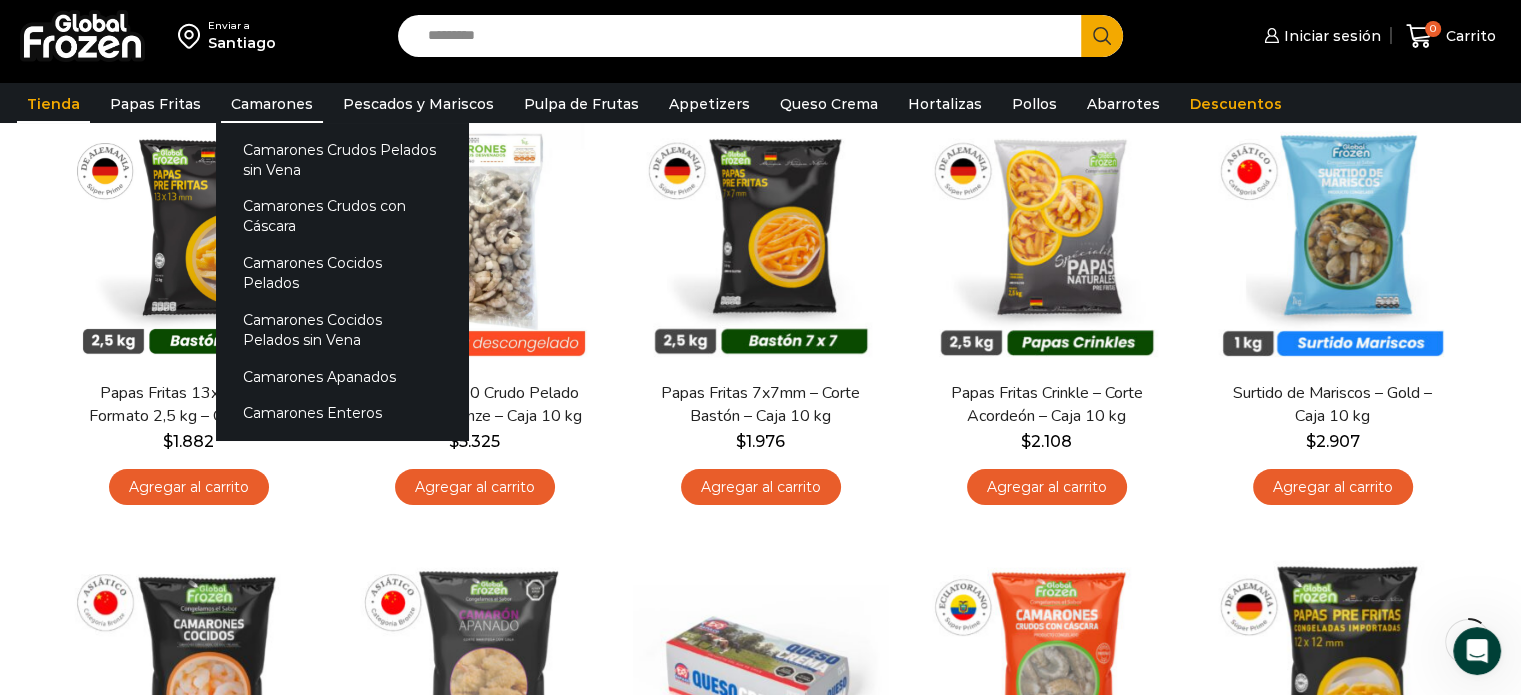 click on "Camarones" at bounding box center (272, 104) 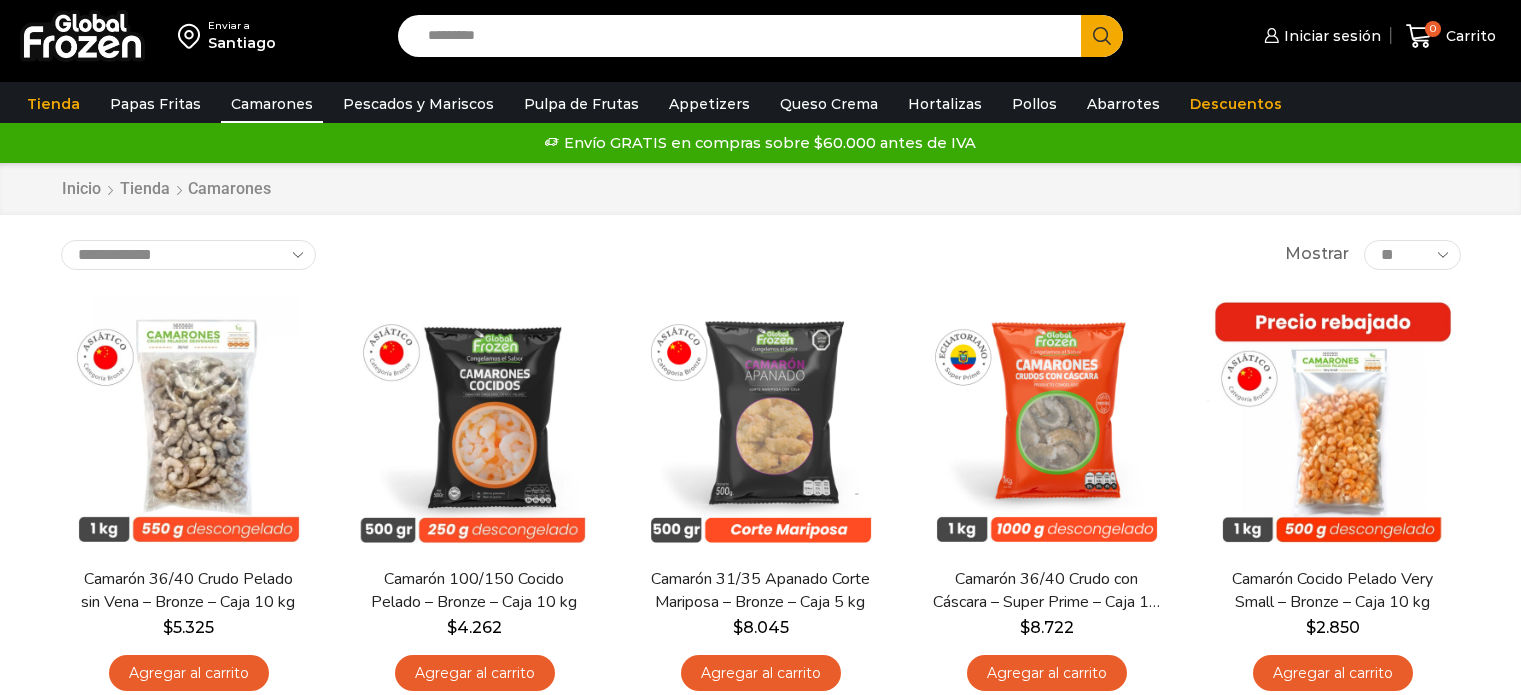 scroll, scrollTop: 0, scrollLeft: 0, axis: both 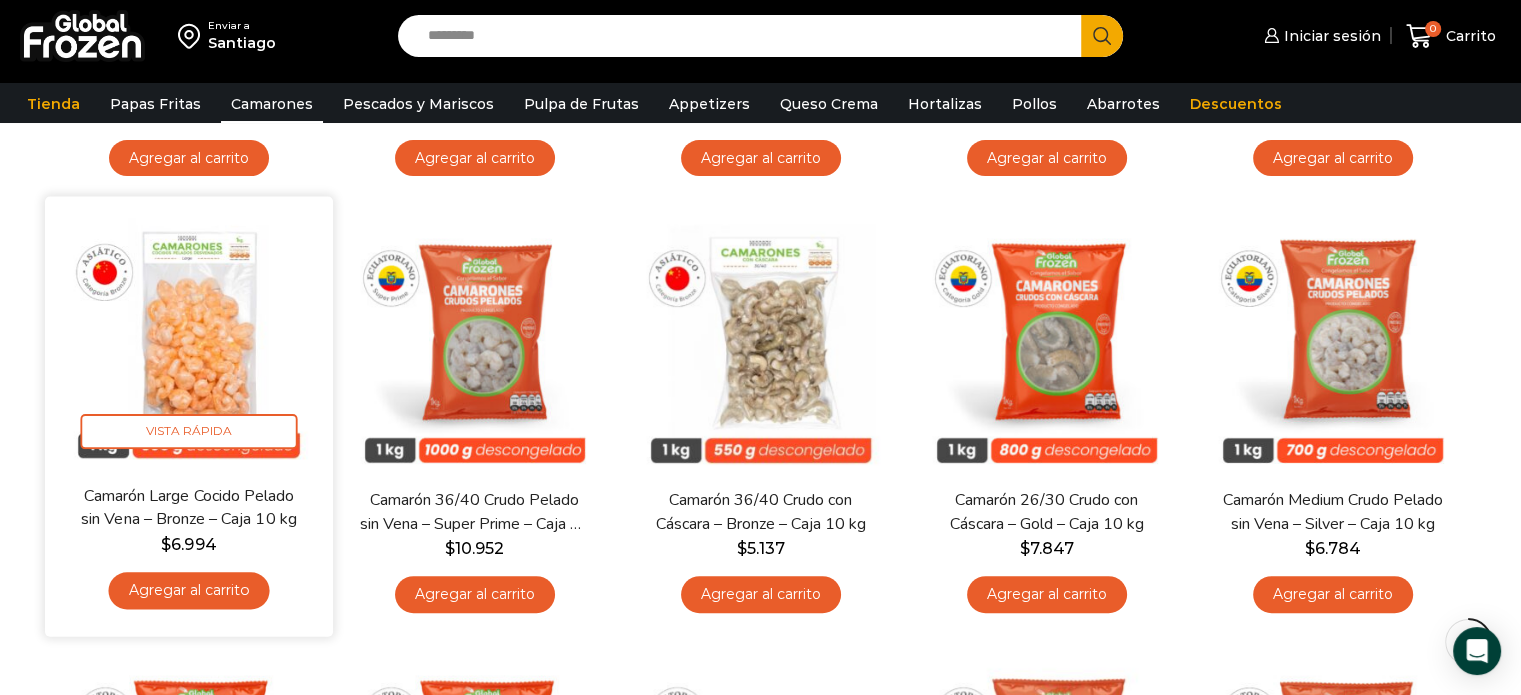 click on "Agregar al carrito" at bounding box center (188, 590) 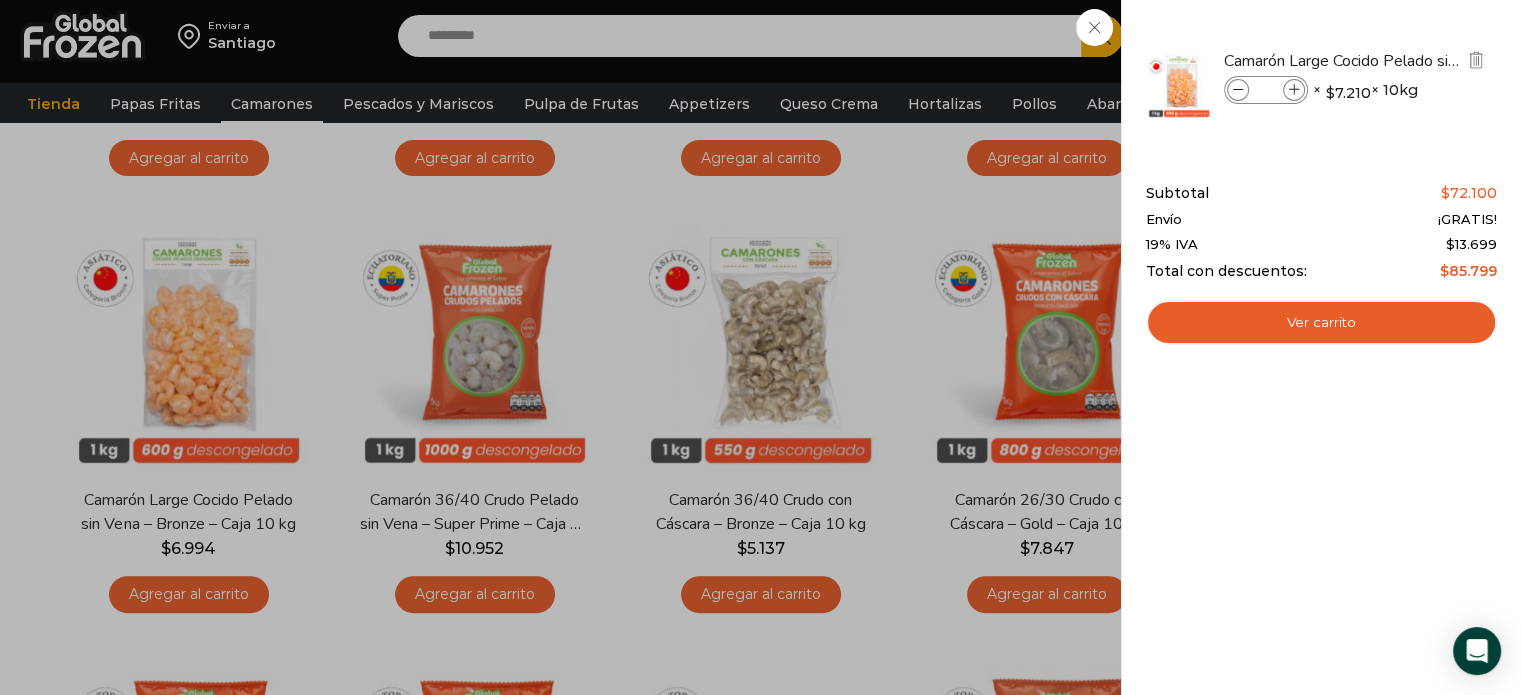 click at bounding box center [1294, 90] 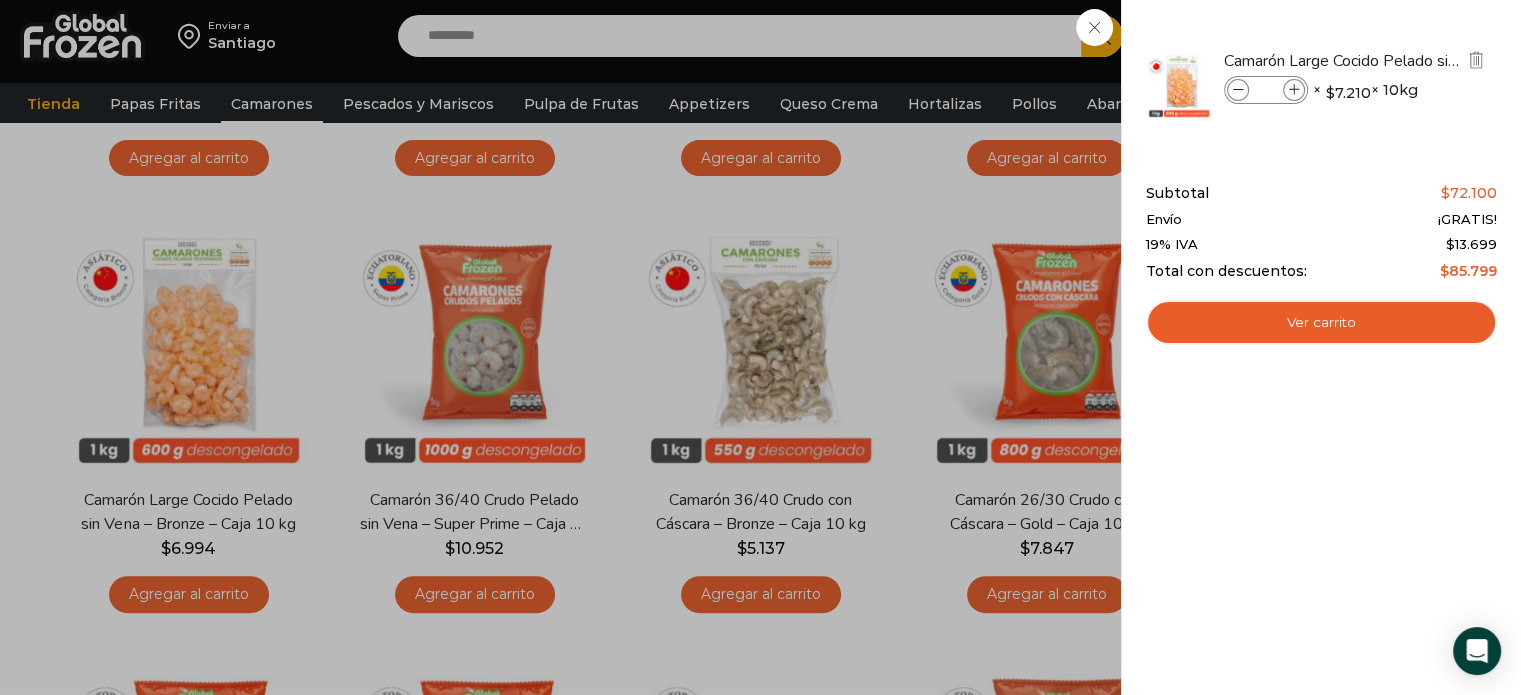 type on "*" 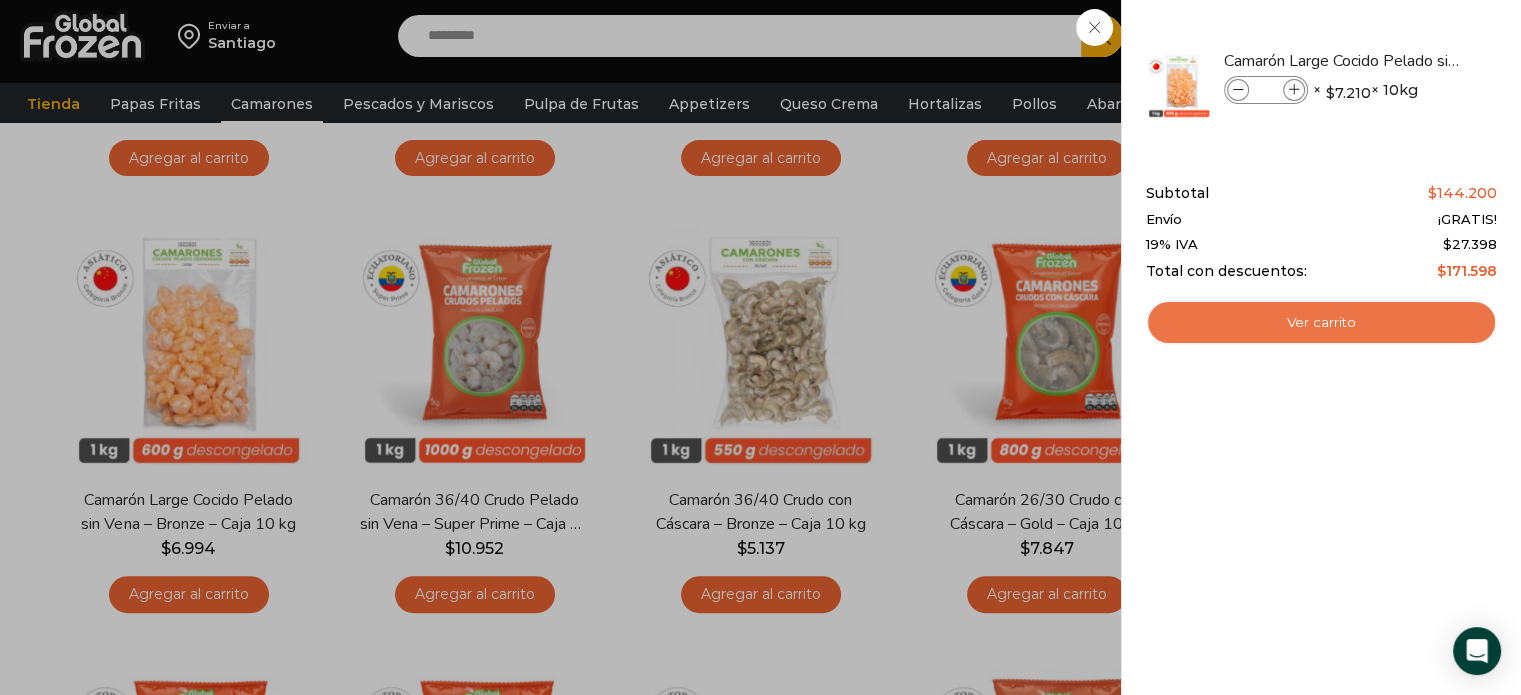 click on "Ver carrito" at bounding box center (1321, 323) 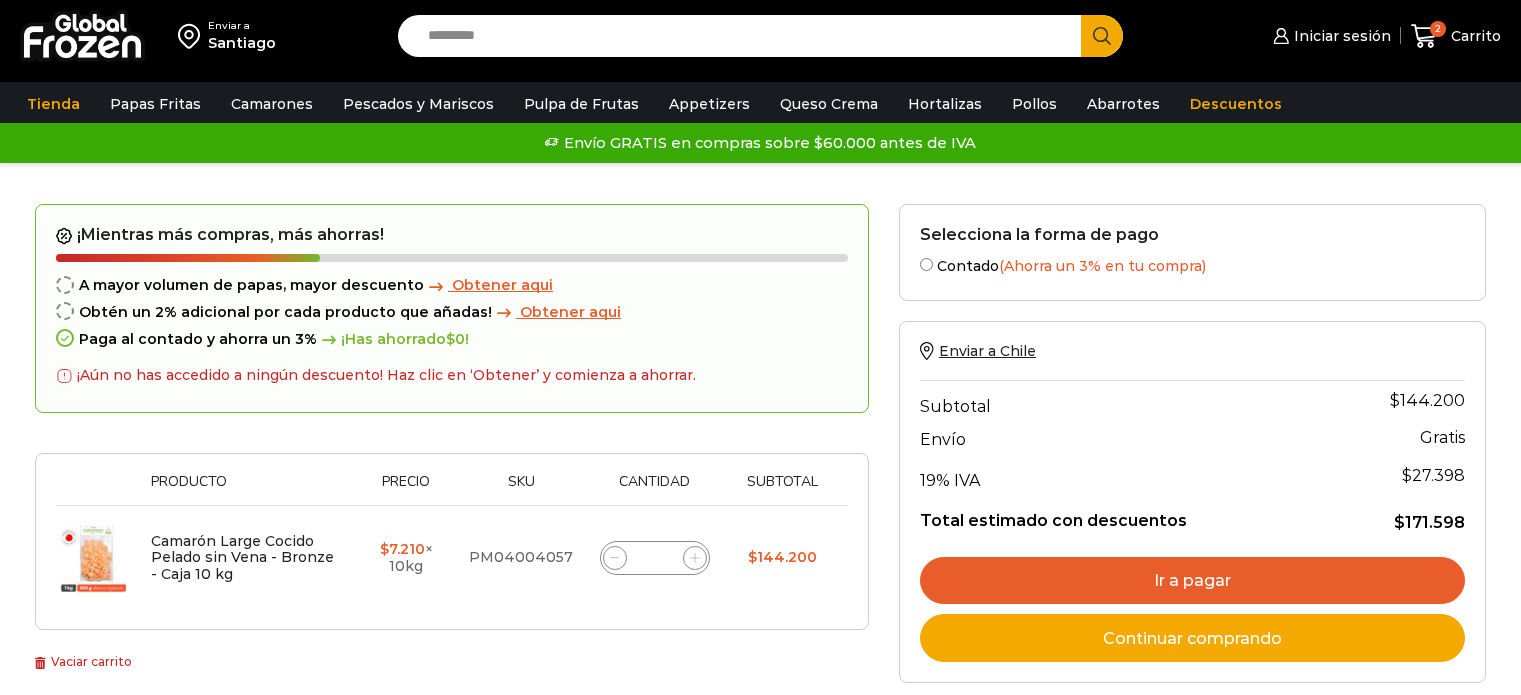 scroll, scrollTop: 0, scrollLeft: 0, axis: both 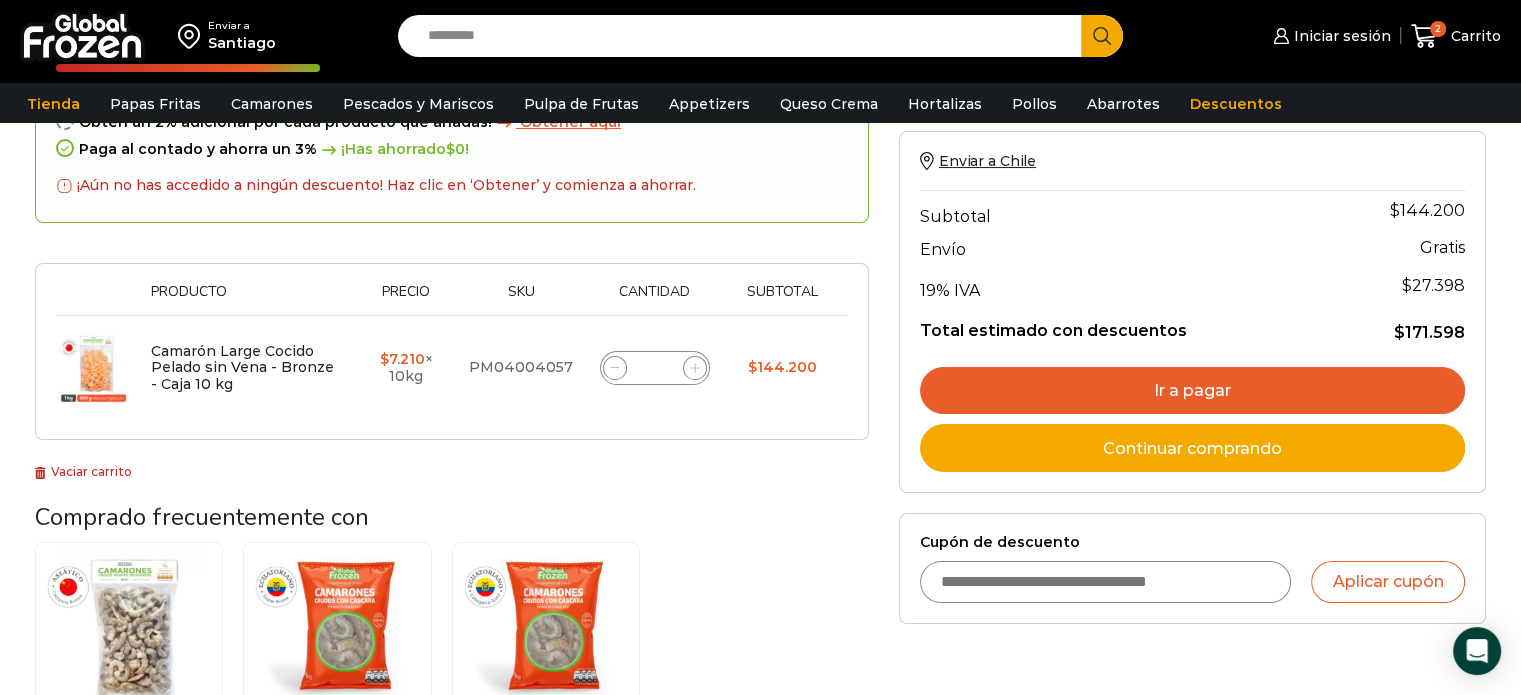 click on "Cupón de descuento" at bounding box center (1106, 582) 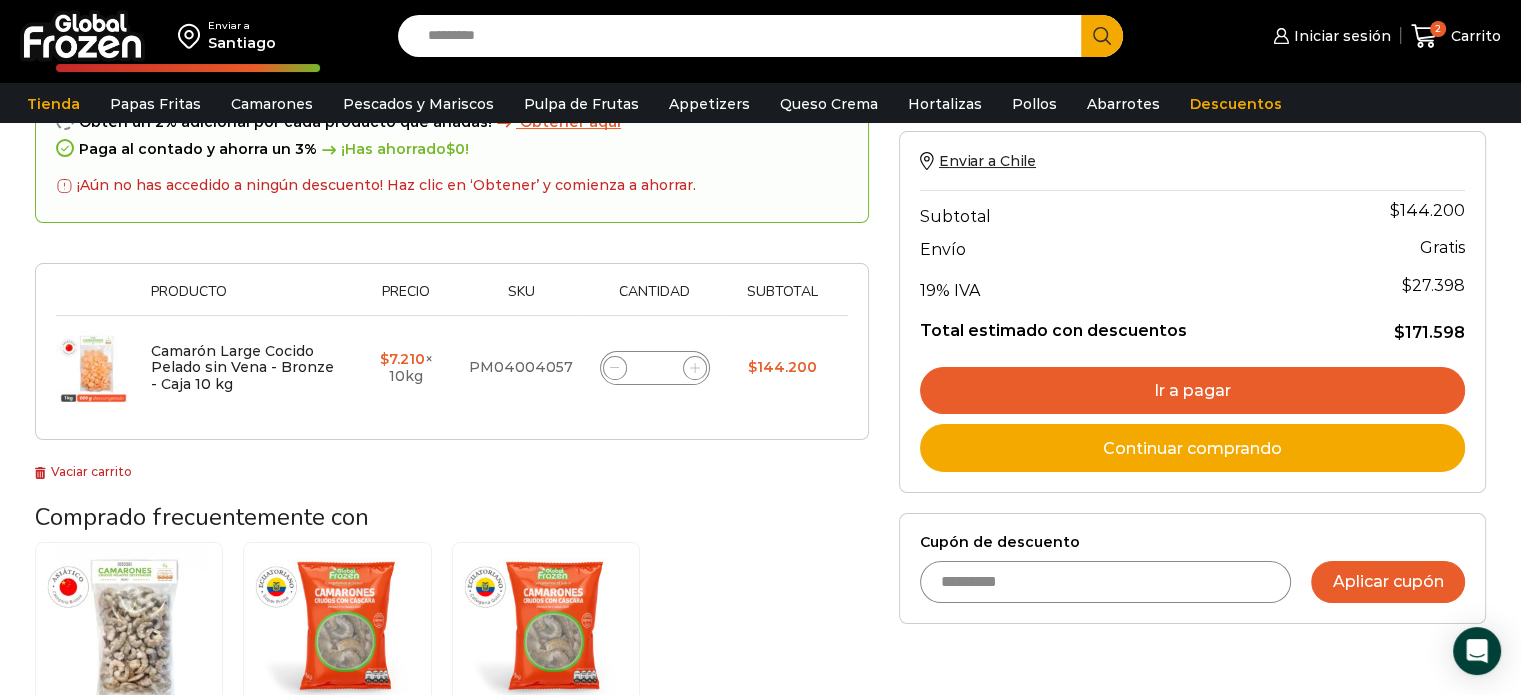 type on "*********" 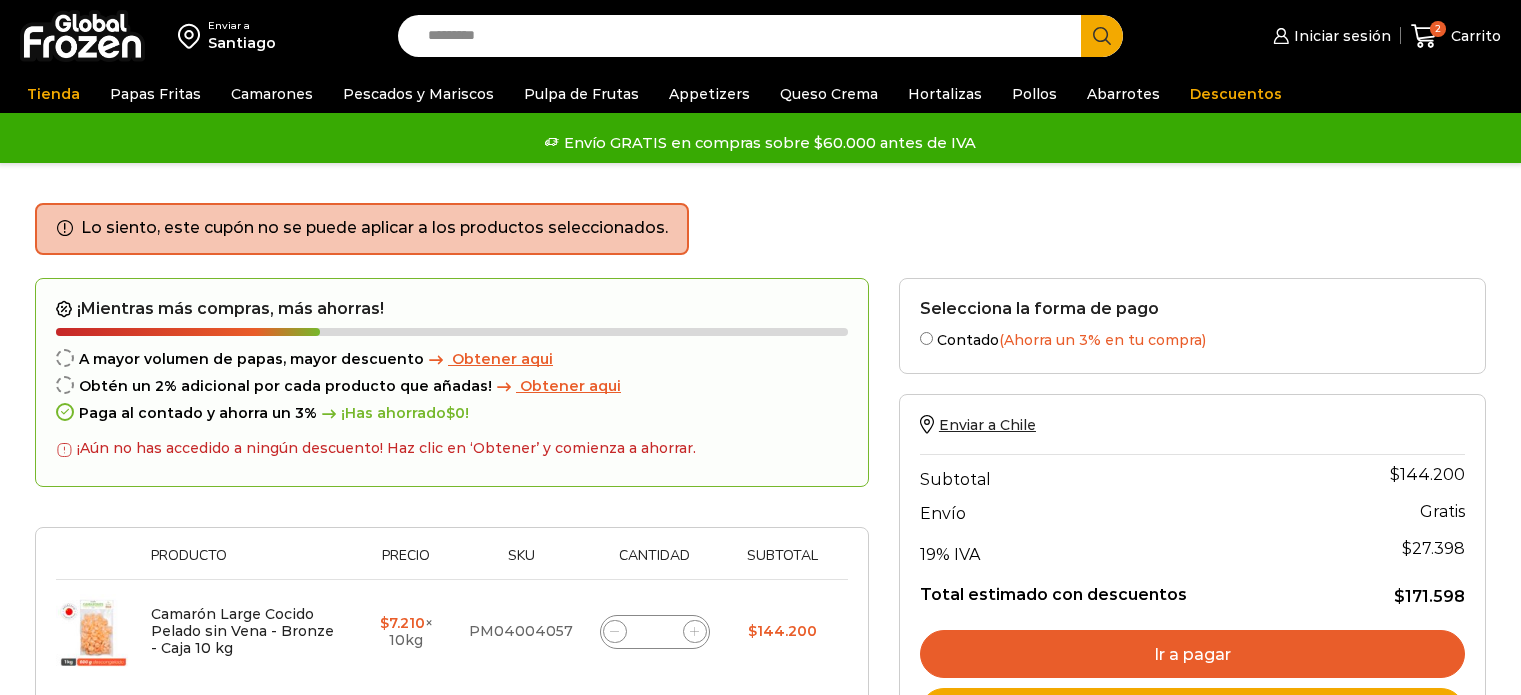 scroll, scrollTop: 0, scrollLeft: 0, axis: both 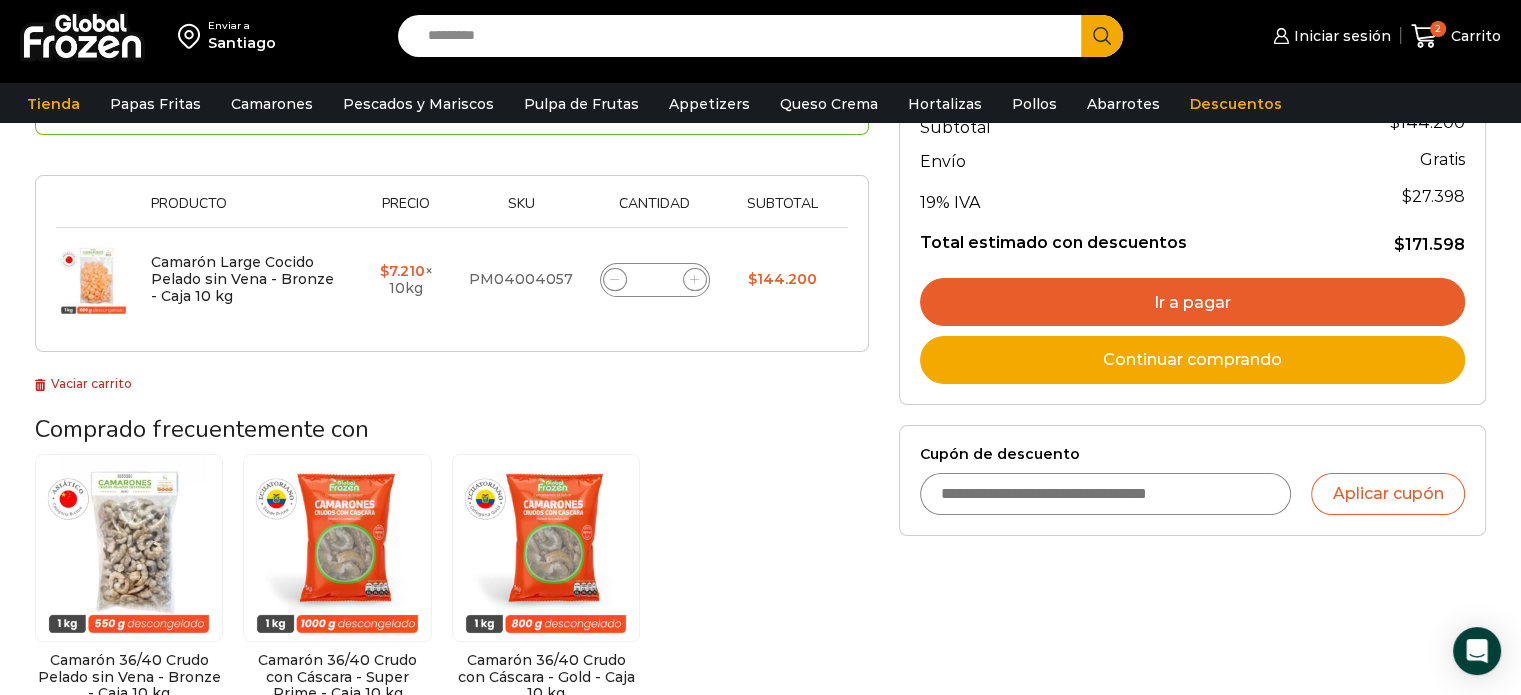 click on "Cupón de descuento" at bounding box center [1106, 494] 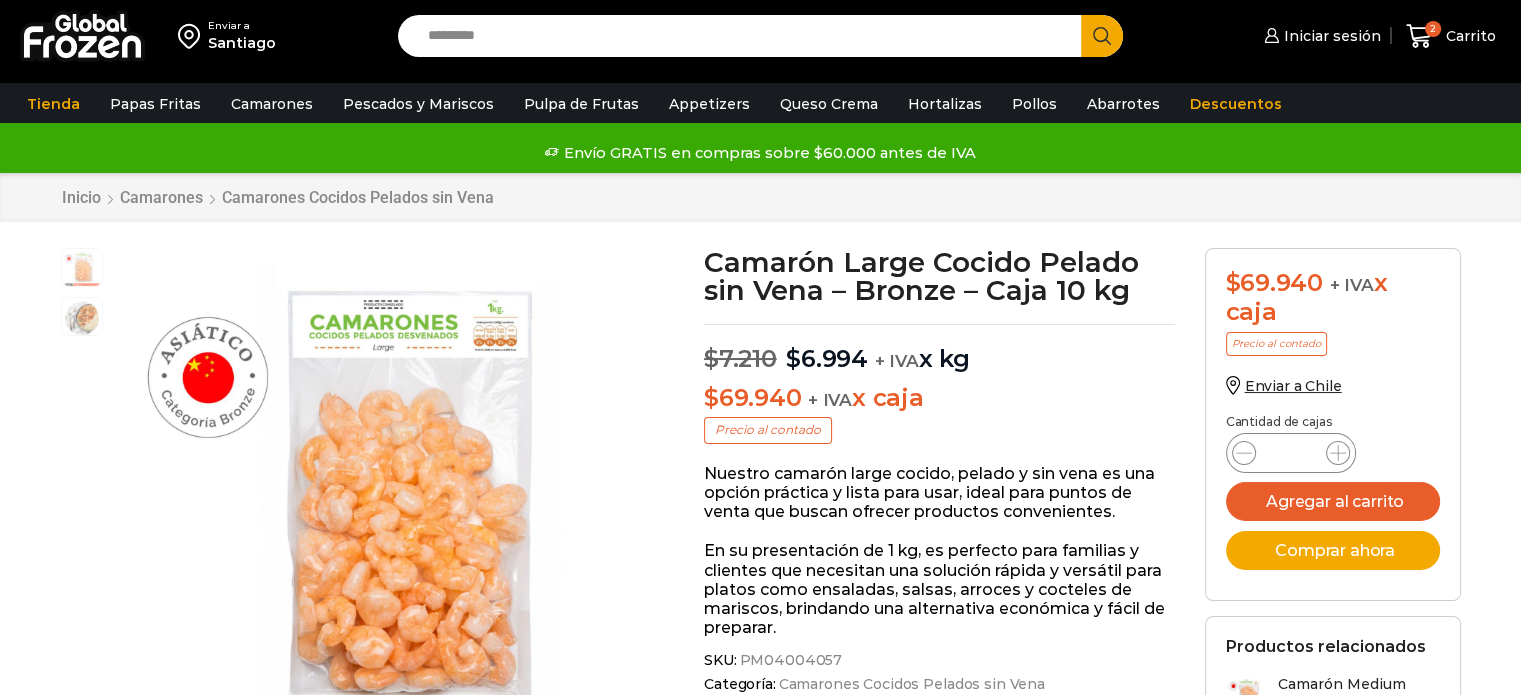 scroll, scrollTop: 0, scrollLeft: 0, axis: both 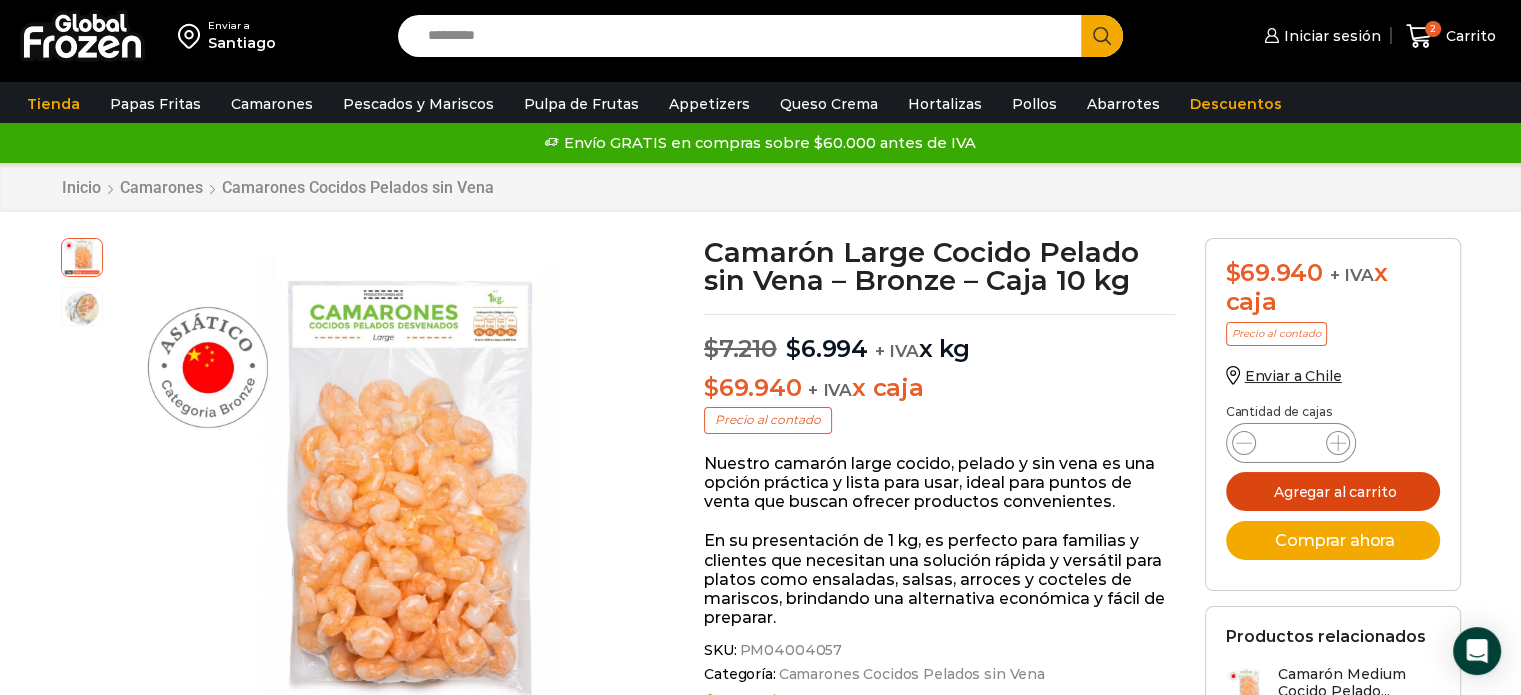click on "Agregar al carrito" at bounding box center [1333, 491] 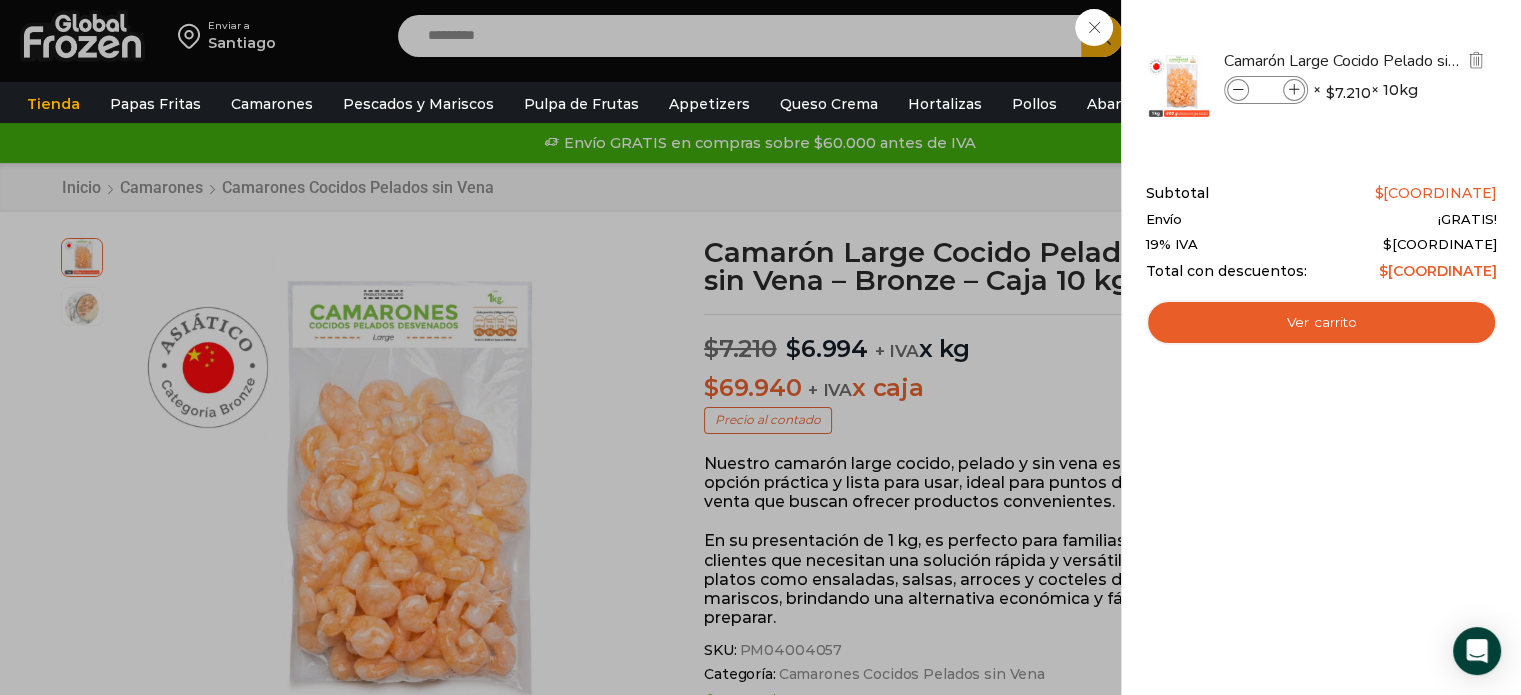 click at bounding box center [1238, 90] 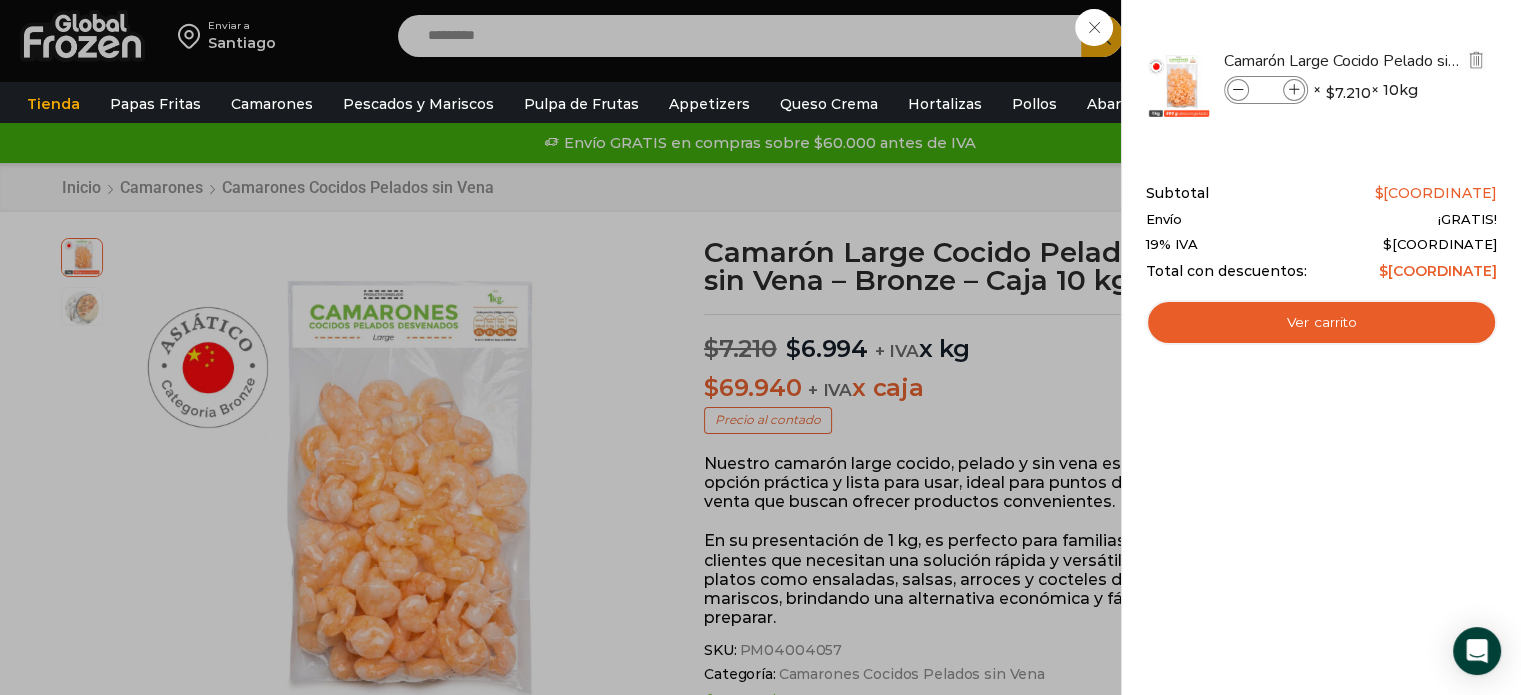 click at bounding box center [1238, 90] 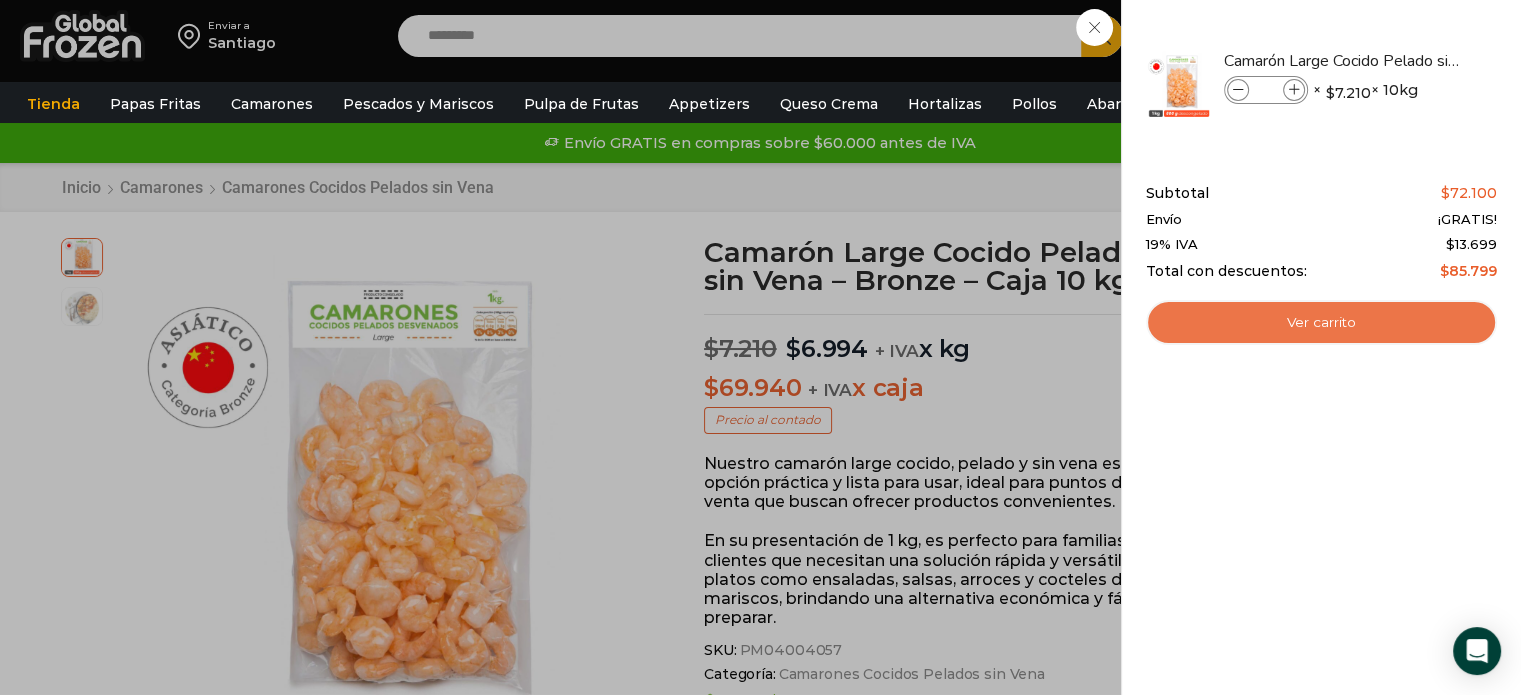 click on "Ver carrito" at bounding box center [1321, 323] 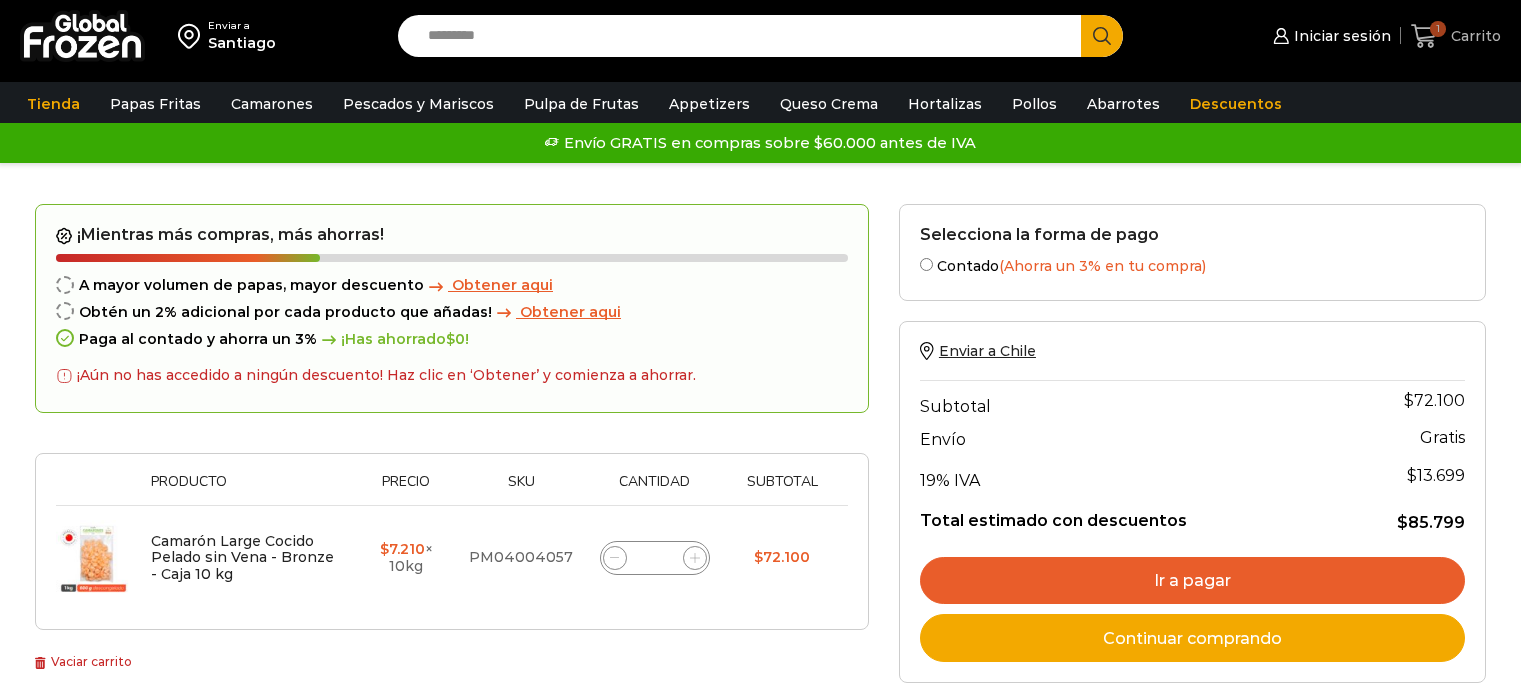 scroll, scrollTop: 0, scrollLeft: 0, axis: both 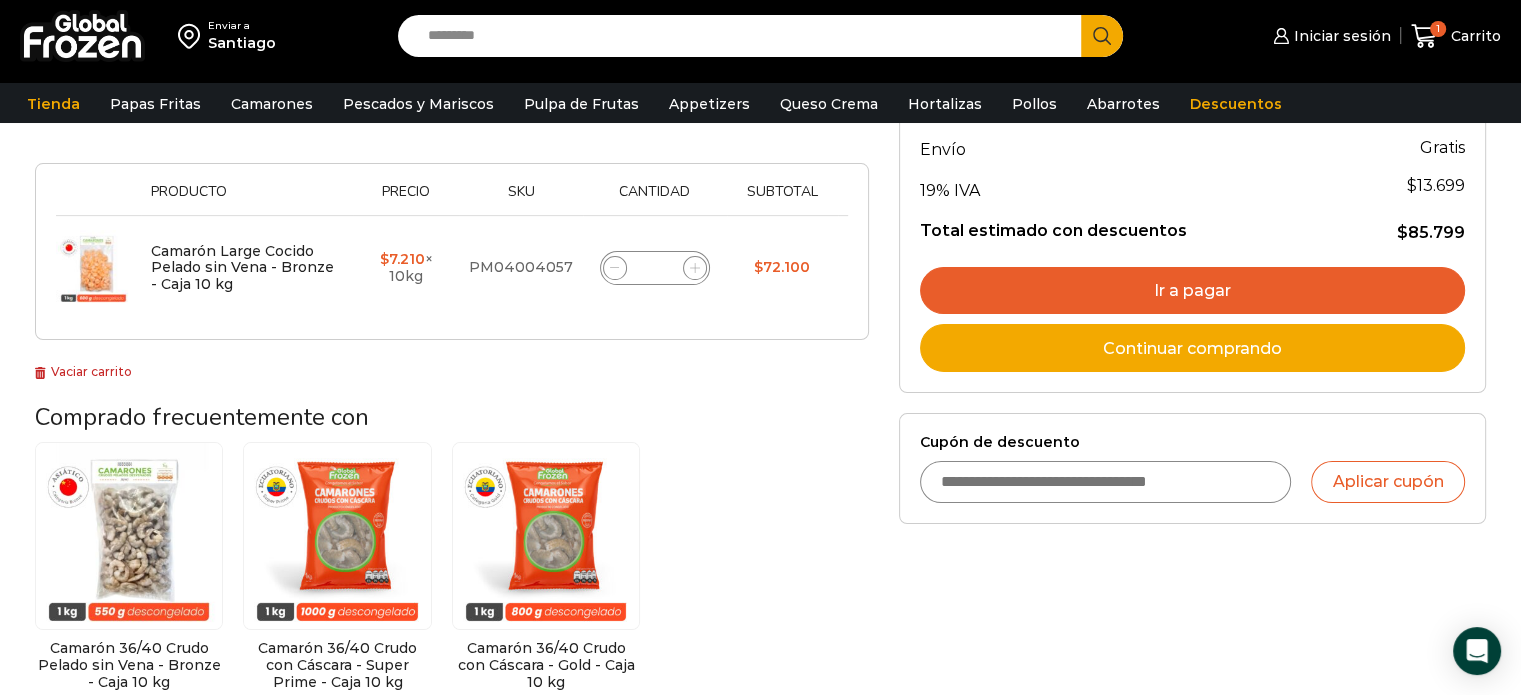 click on "Cupón de descuento" at bounding box center [1106, 482] 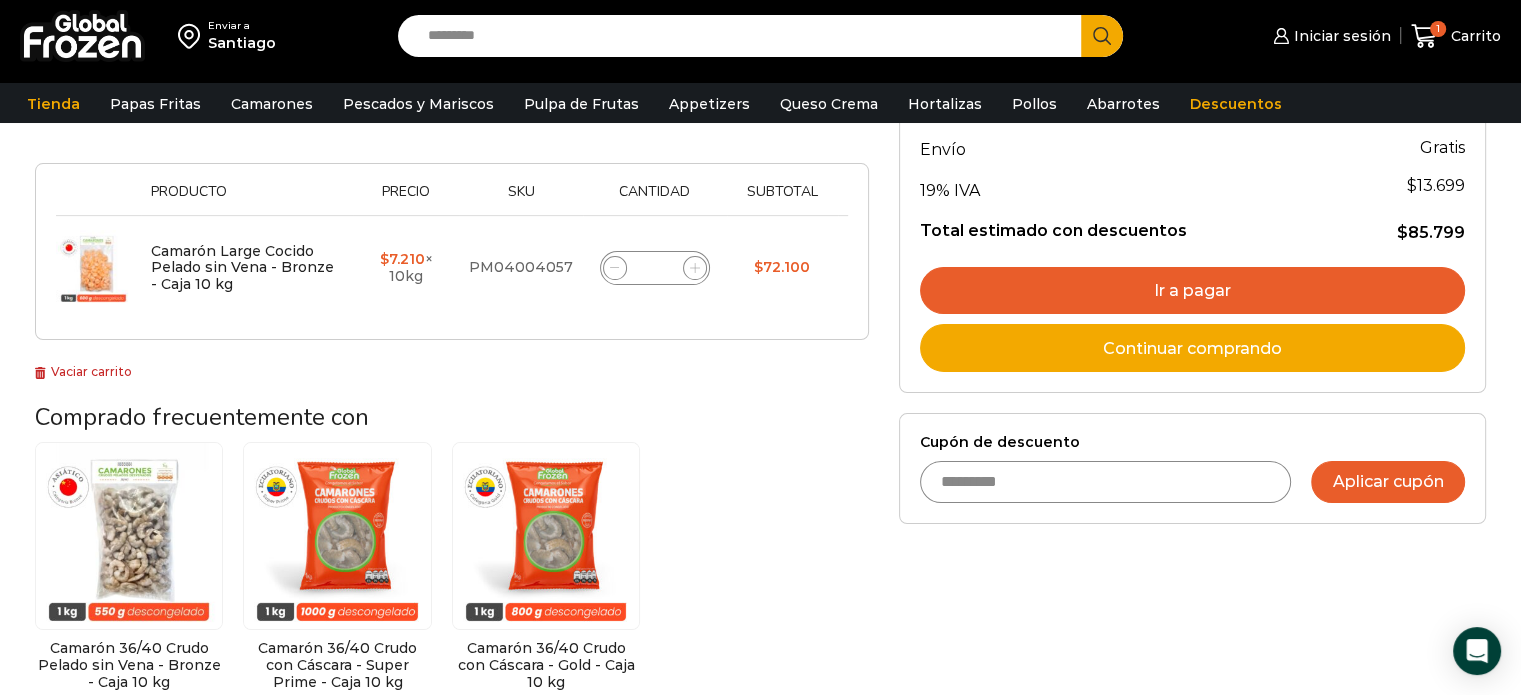 type on "*********" 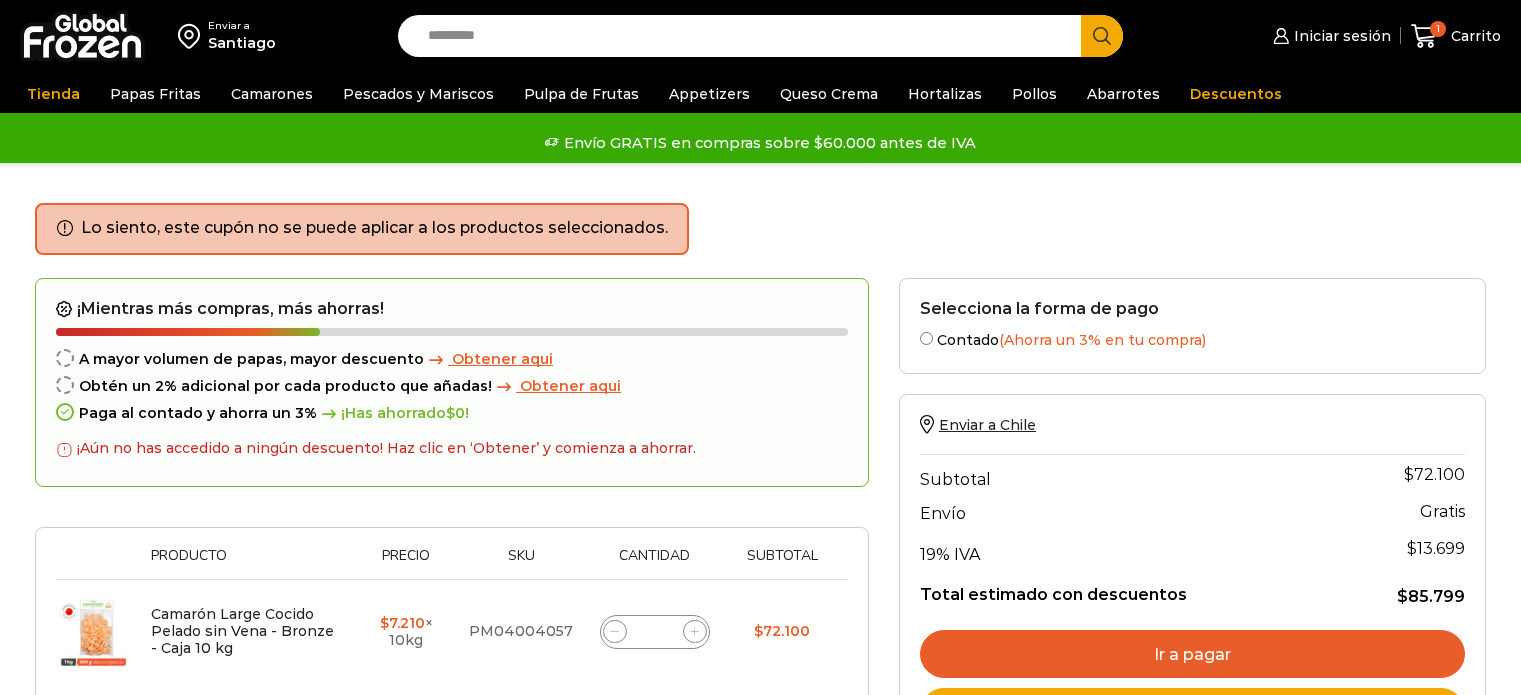 scroll, scrollTop: 0, scrollLeft: 0, axis: both 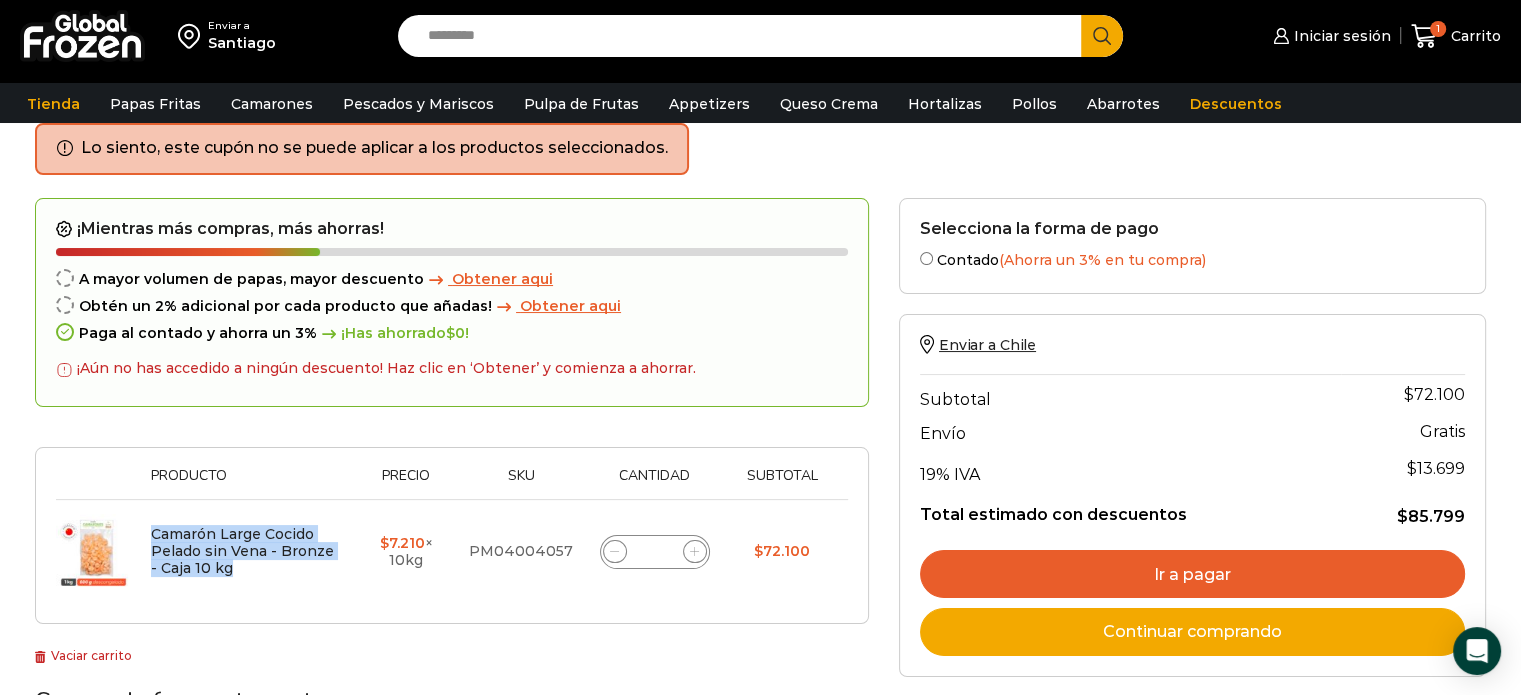 drag, startPoint x: 147, startPoint y: 527, endPoint x: 298, endPoint y: 568, distance: 156.46725 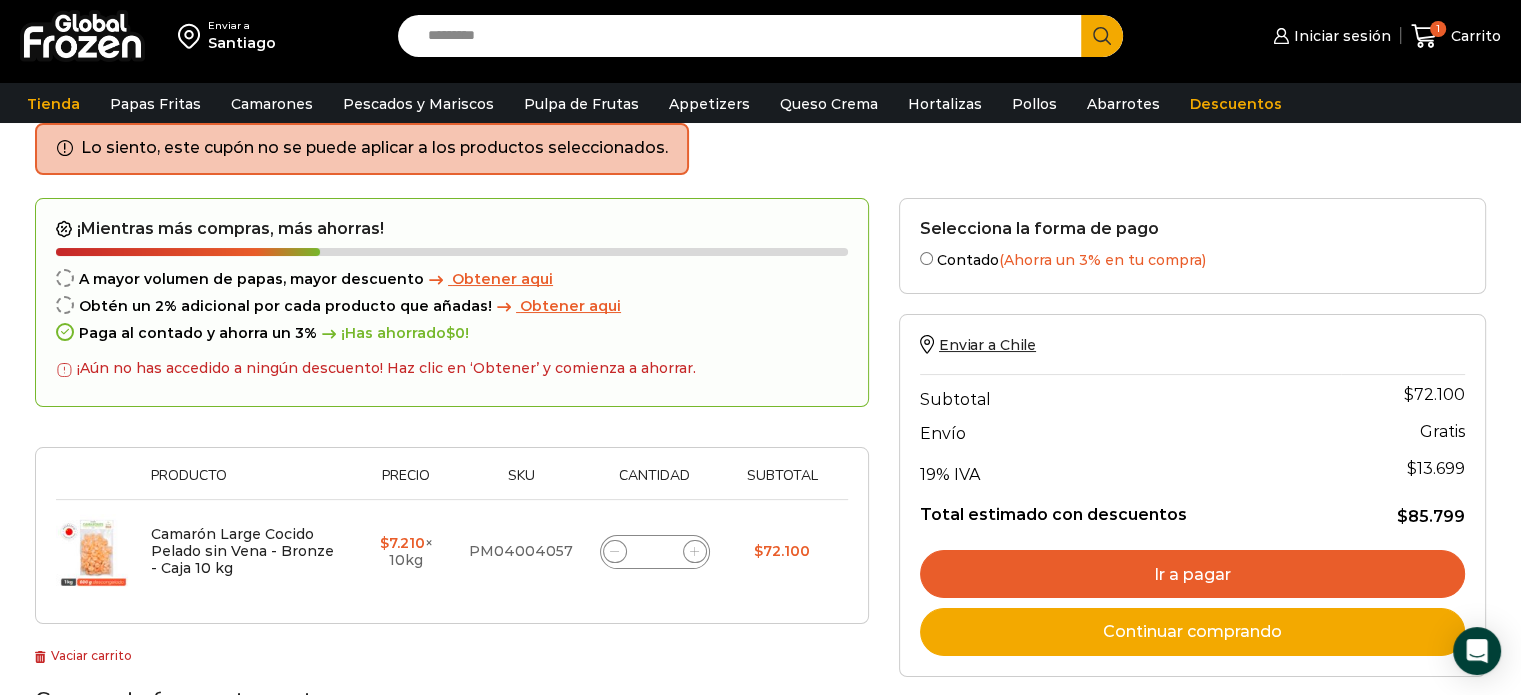 click 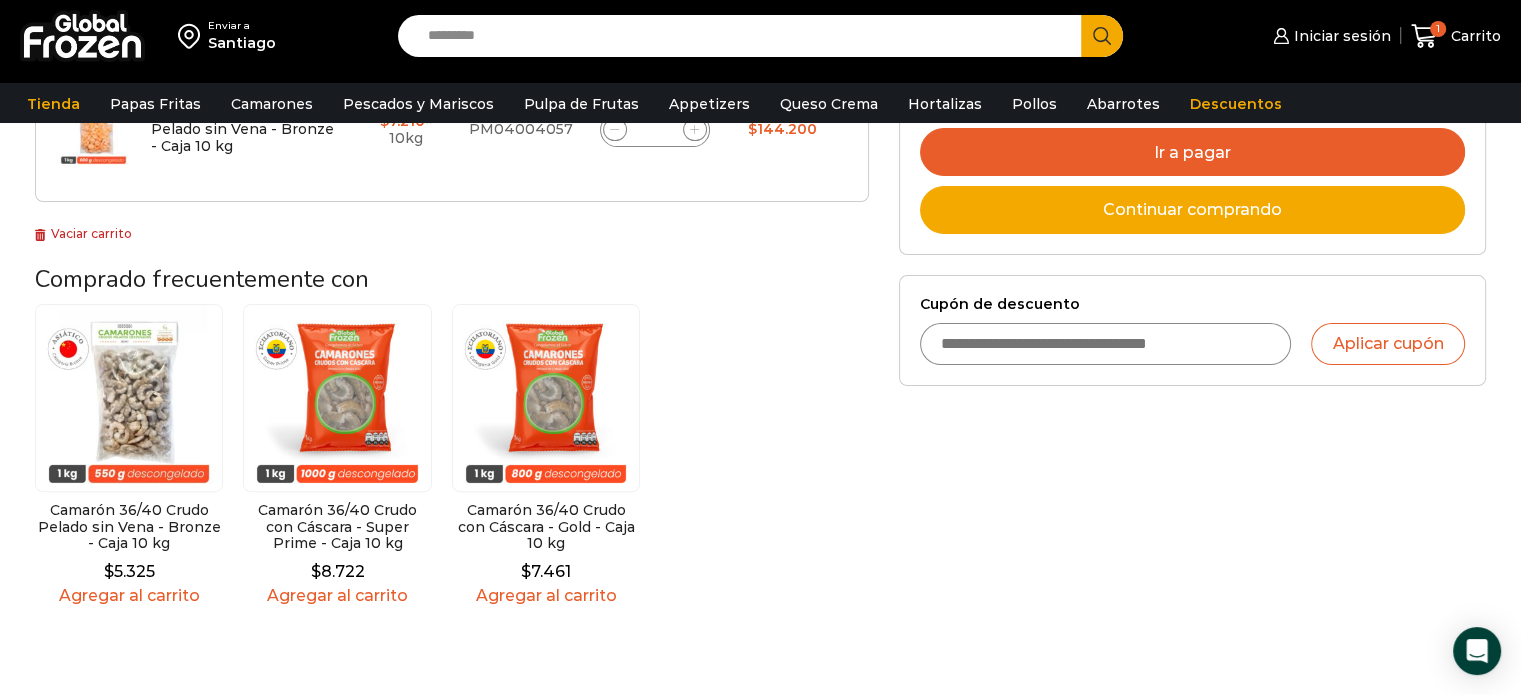 scroll, scrollTop: 112, scrollLeft: 0, axis: vertical 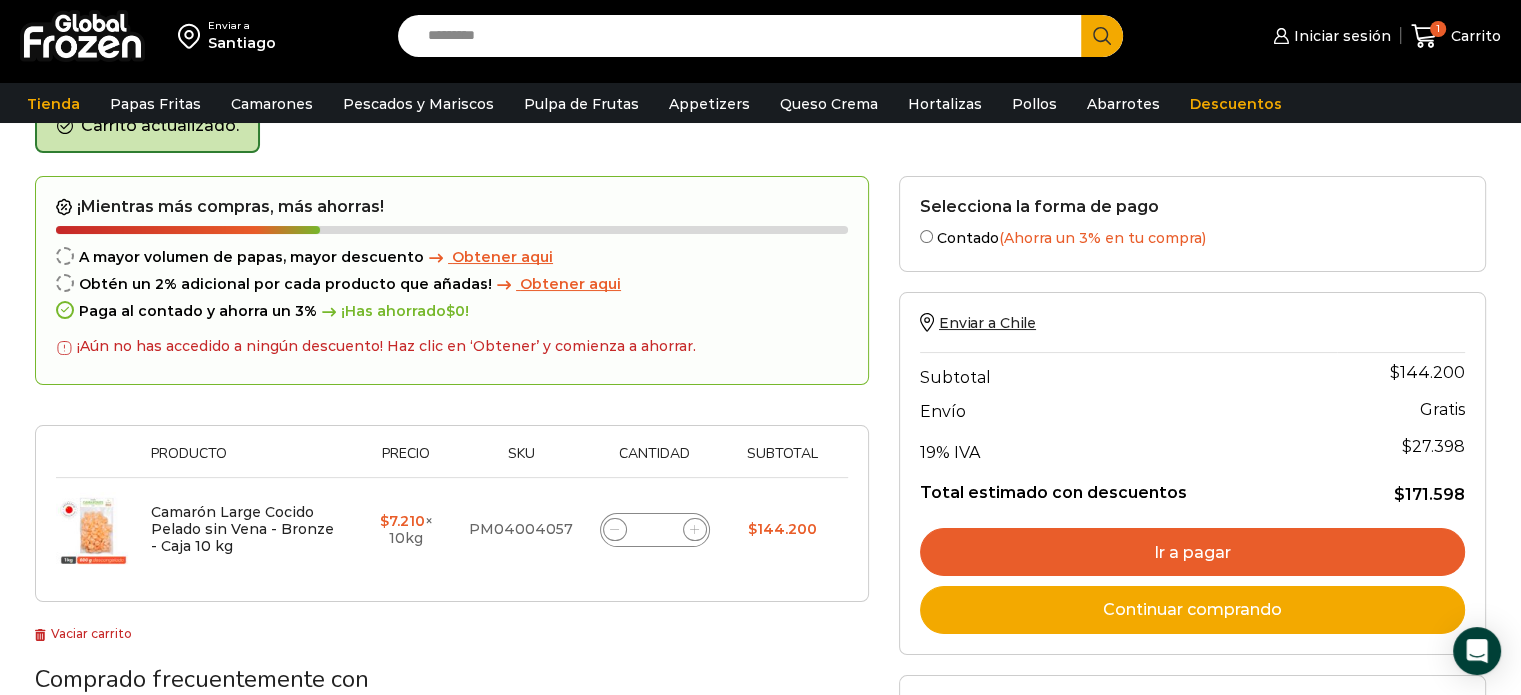 click on "Ir a pagar" at bounding box center [1192, 552] 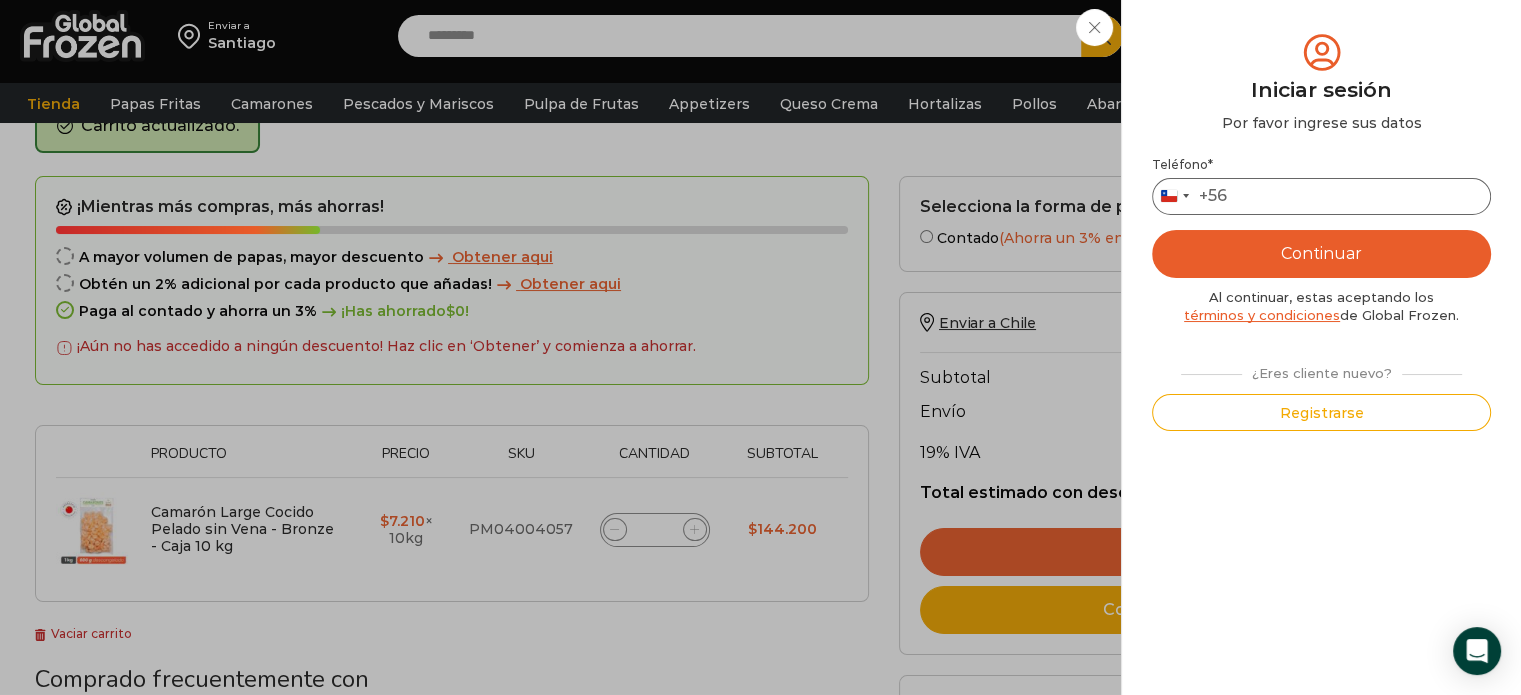 click on "Teléfono
*" at bounding box center (1321, 196) 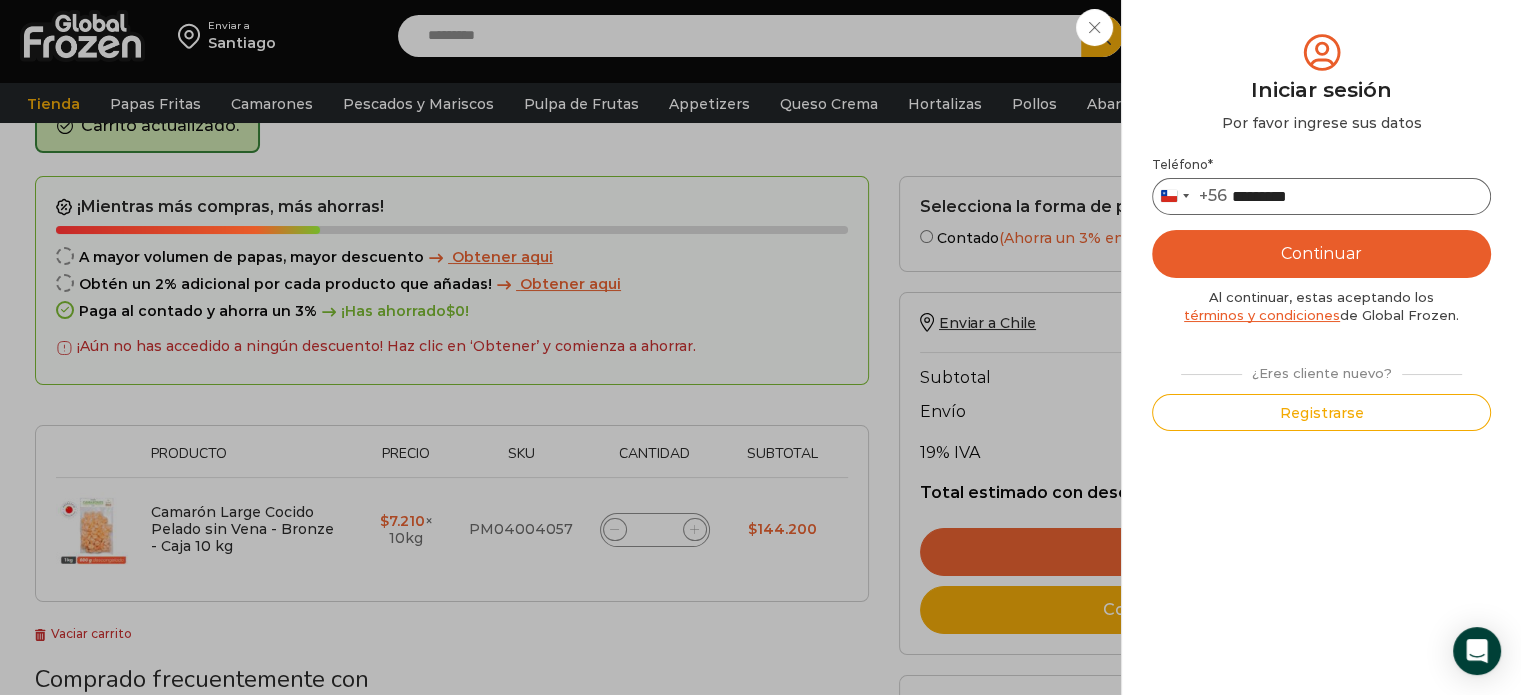 type on "*********" 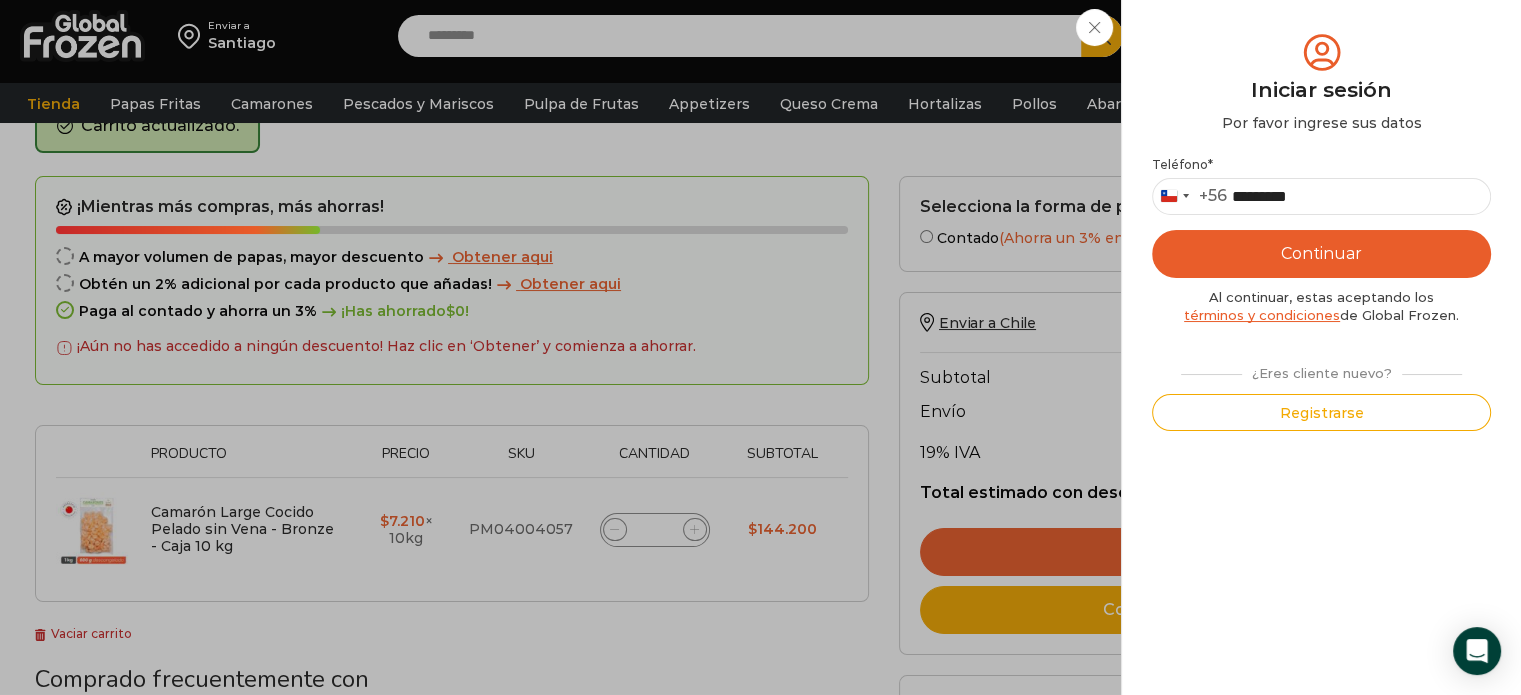 click on "Continuar" at bounding box center (1321, 254) 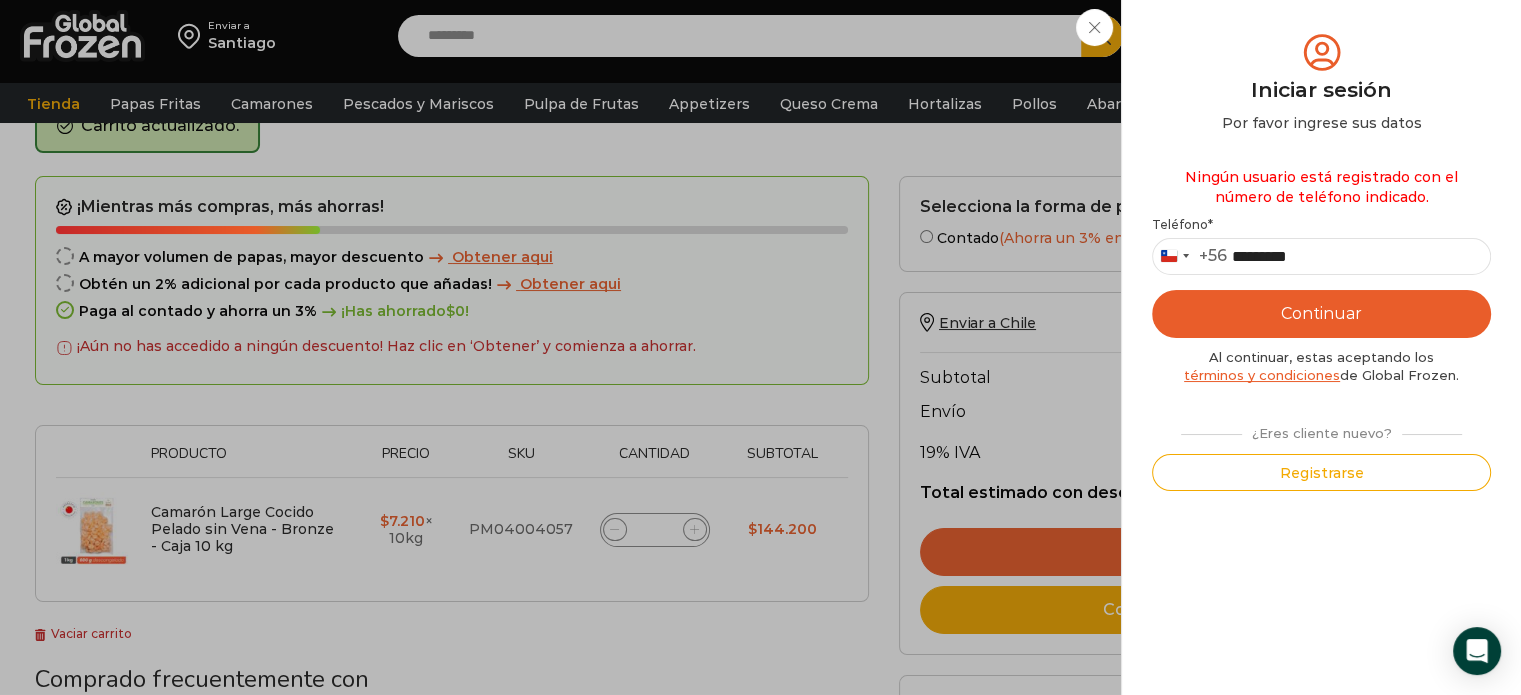 click on "Continuar" at bounding box center (1321, 314) 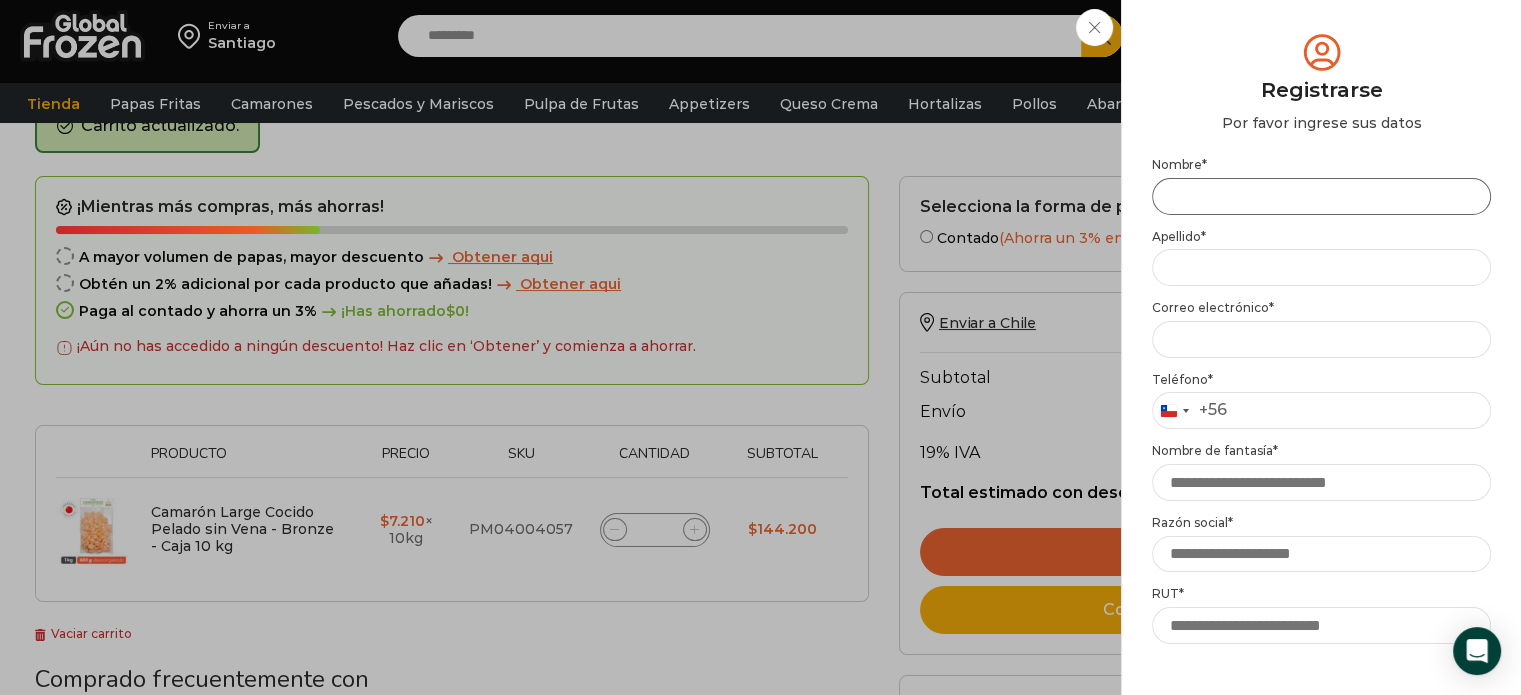 click on "Nombre  *" at bounding box center (1321, 196) 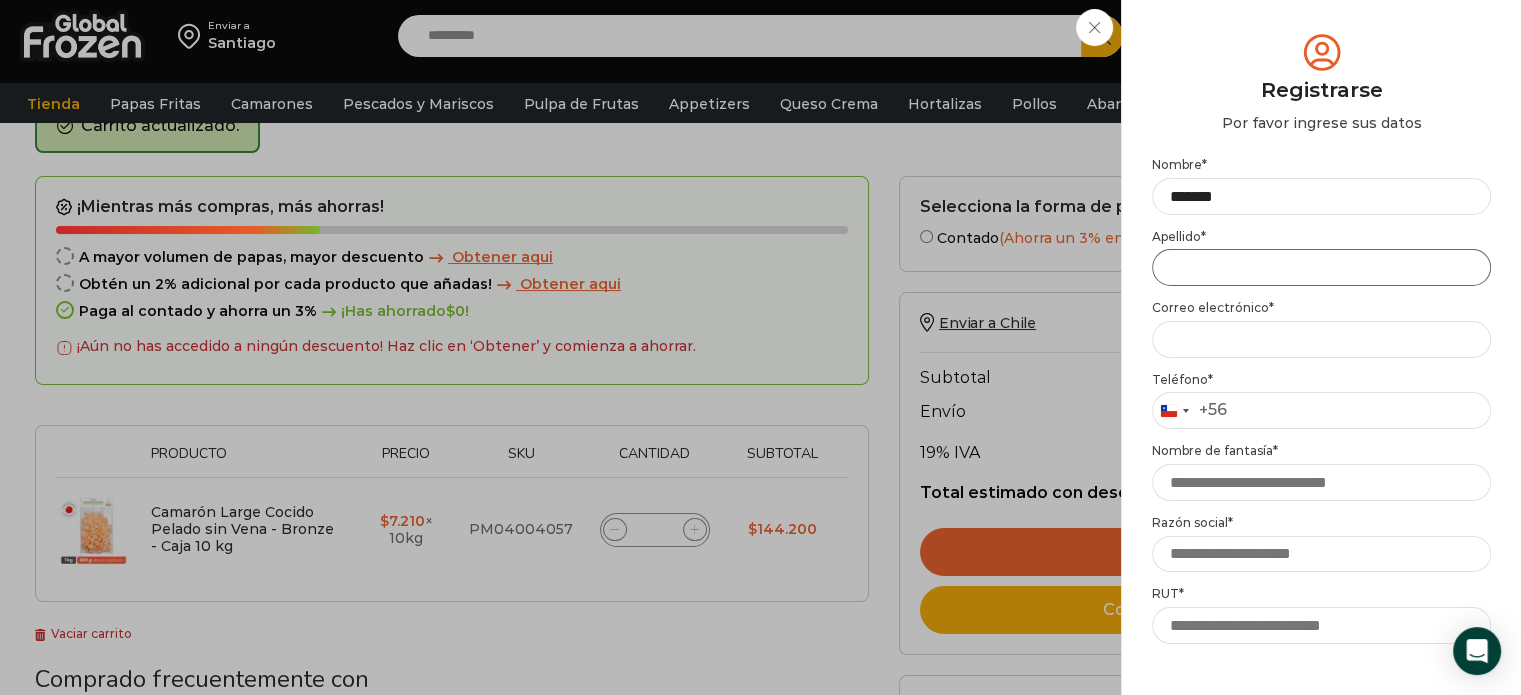 type on "*******" 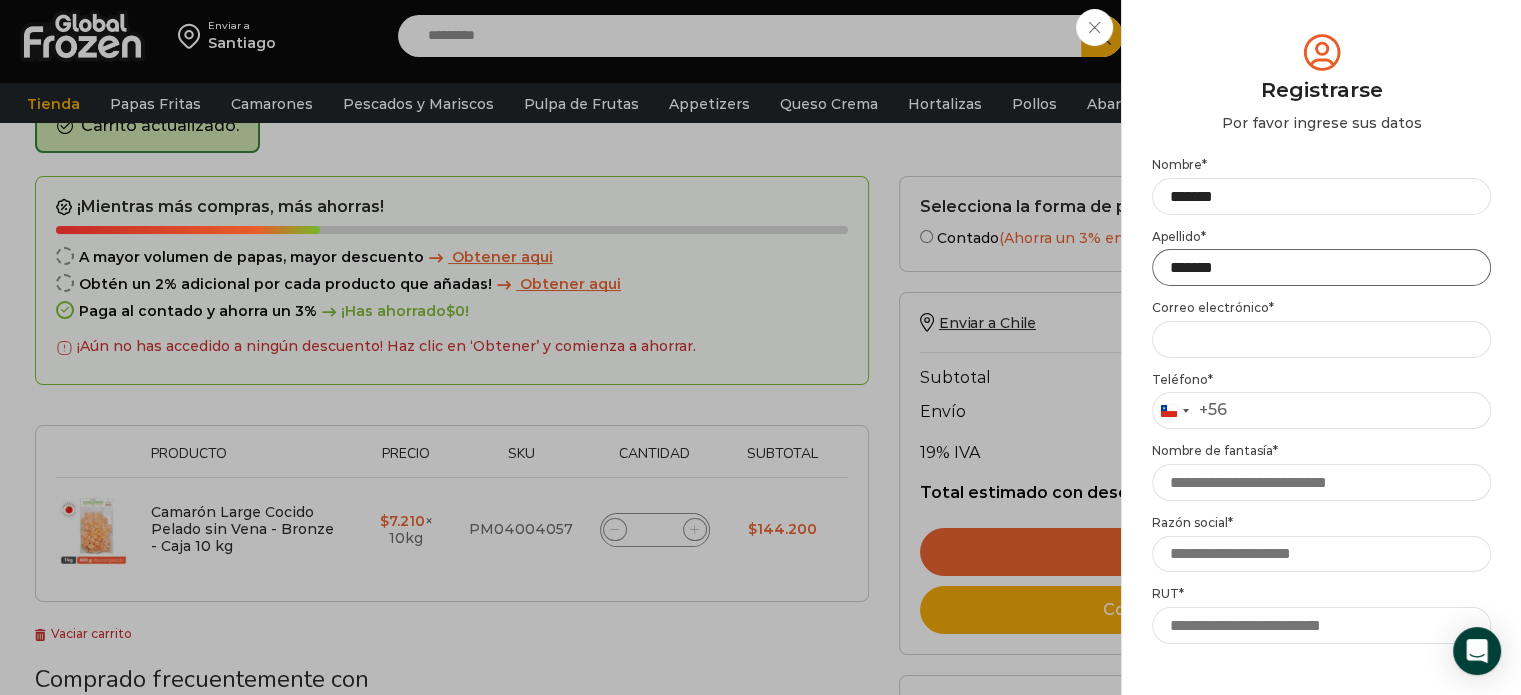 type on "**********" 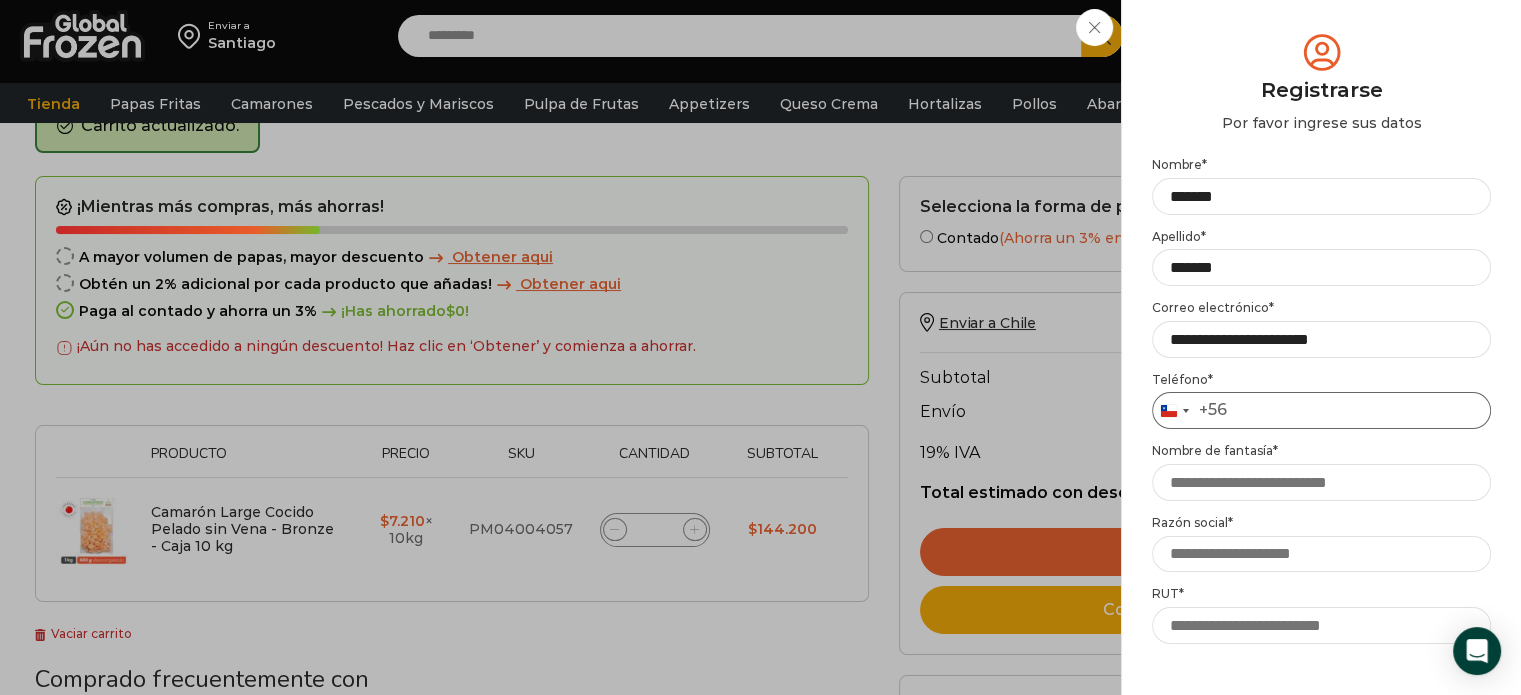 type on "*********" 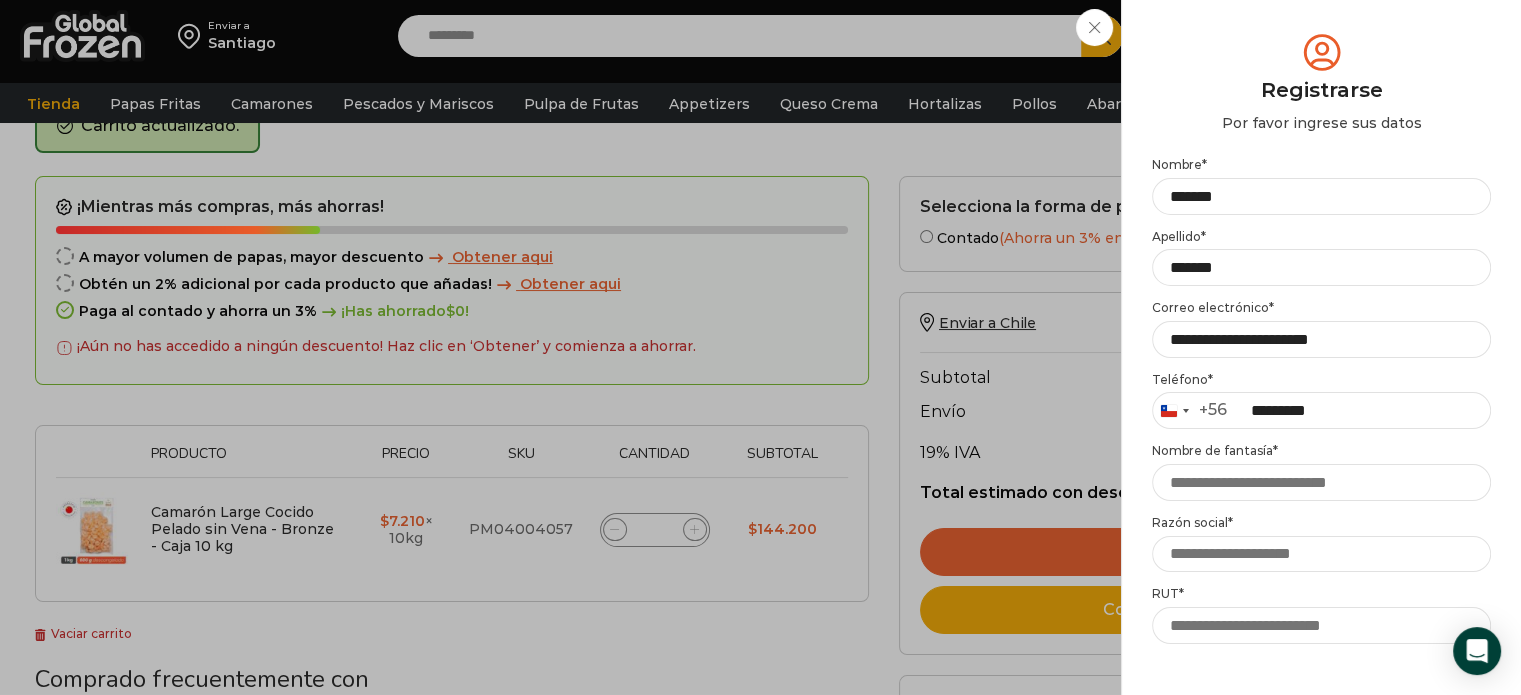 type on "********" 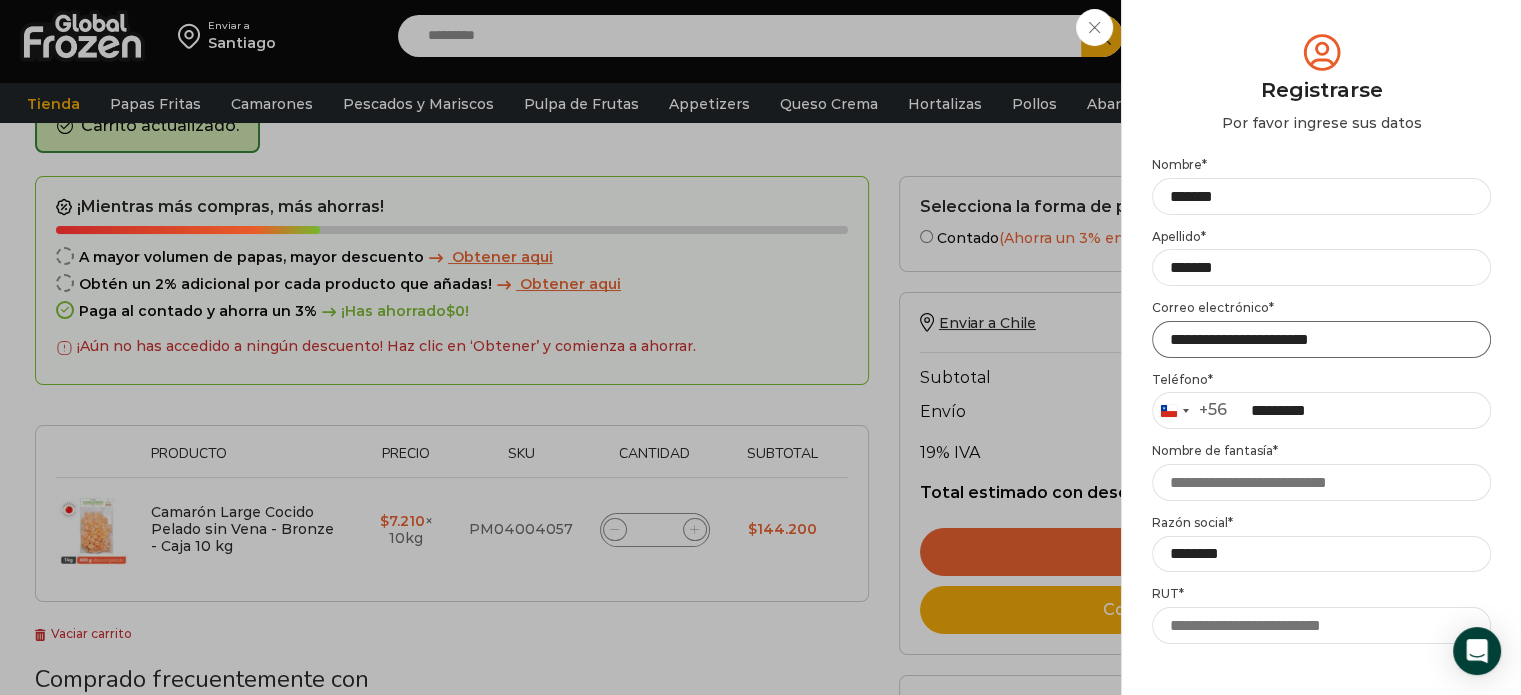click on "**********" at bounding box center [1321, 339] 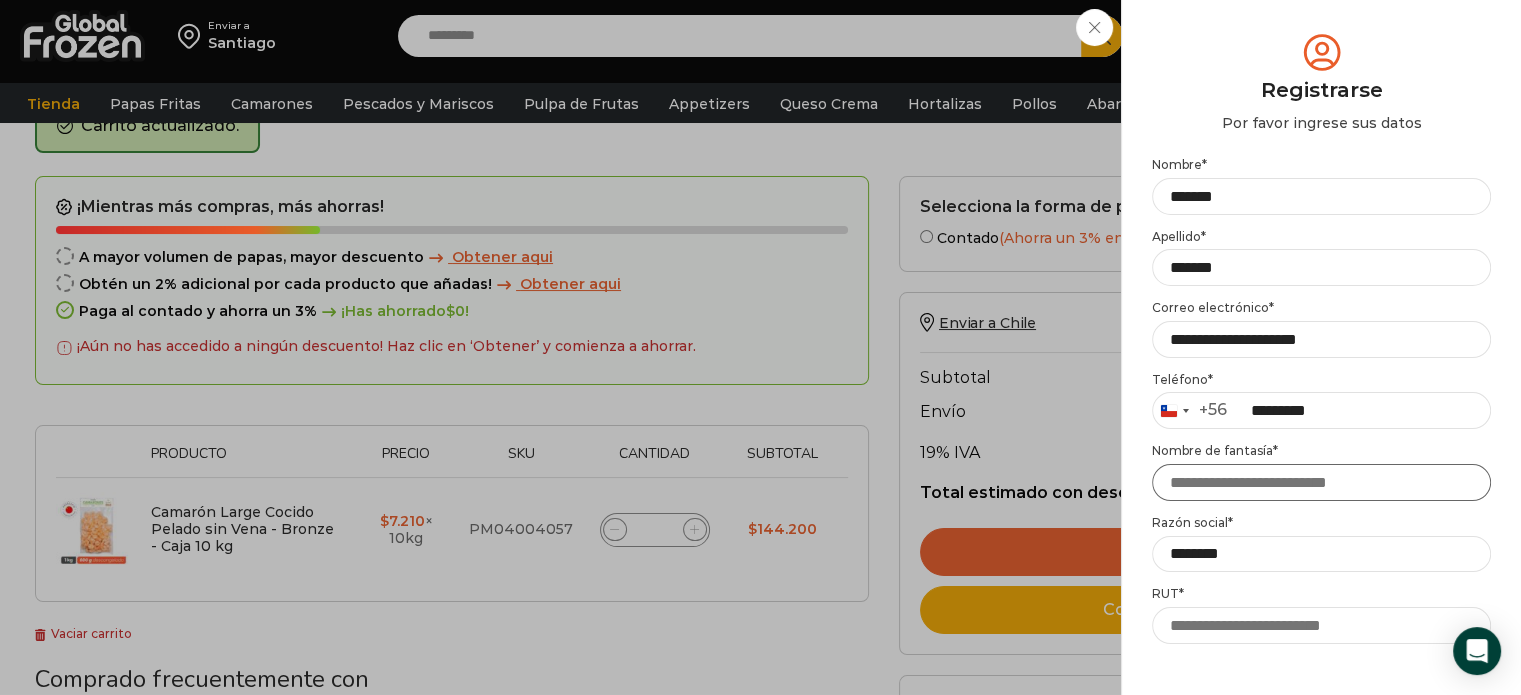 click on "Nombre de fantasía  *" at bounding box center (1321, 482) 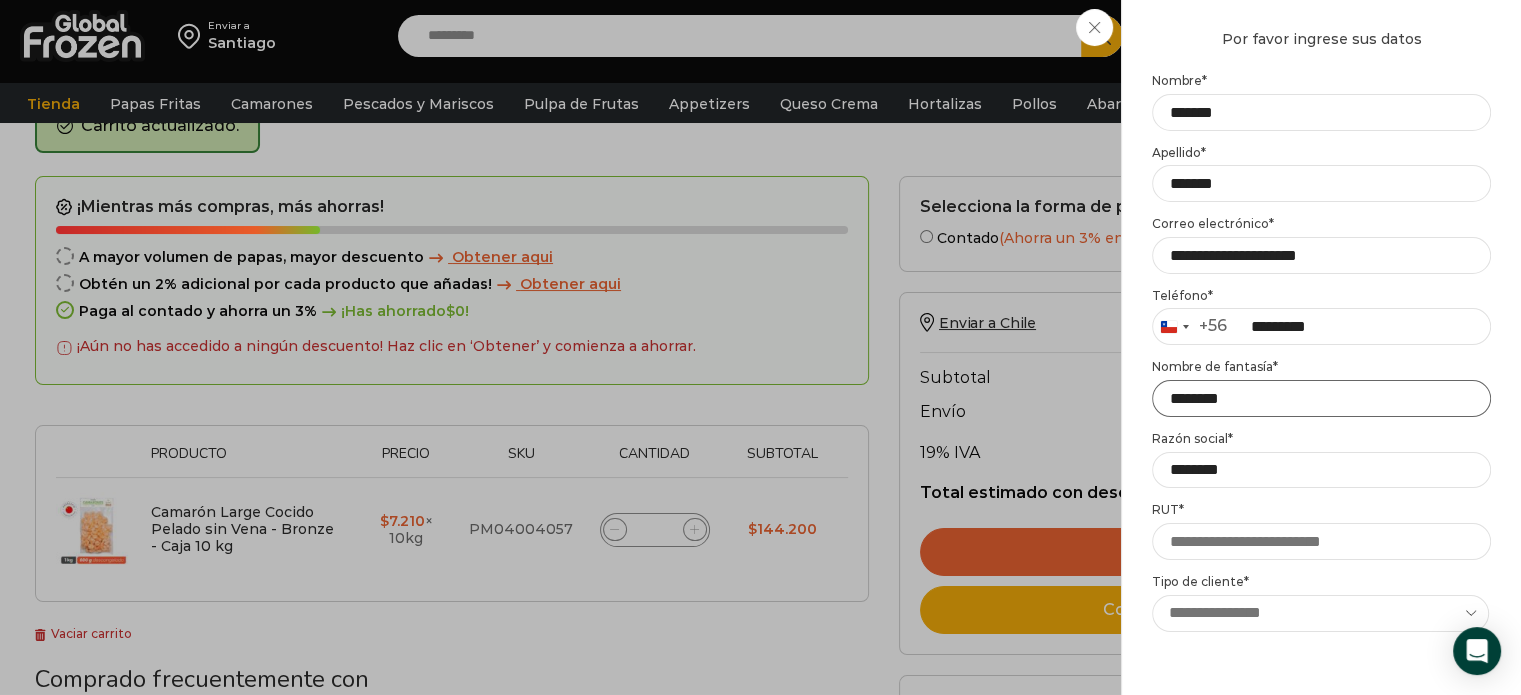 scroll, scrollTop: 200, scrollLeft: 0, axis: vertical 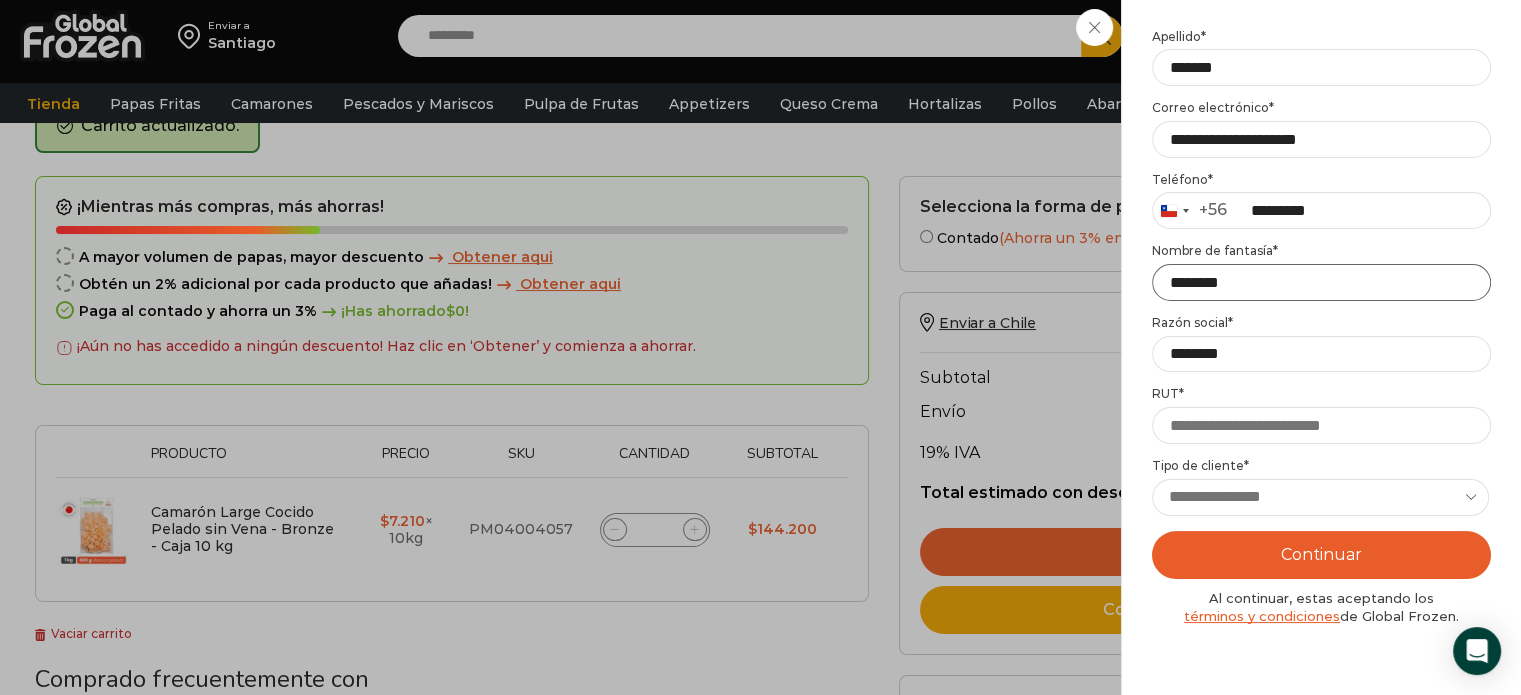 type on "********" 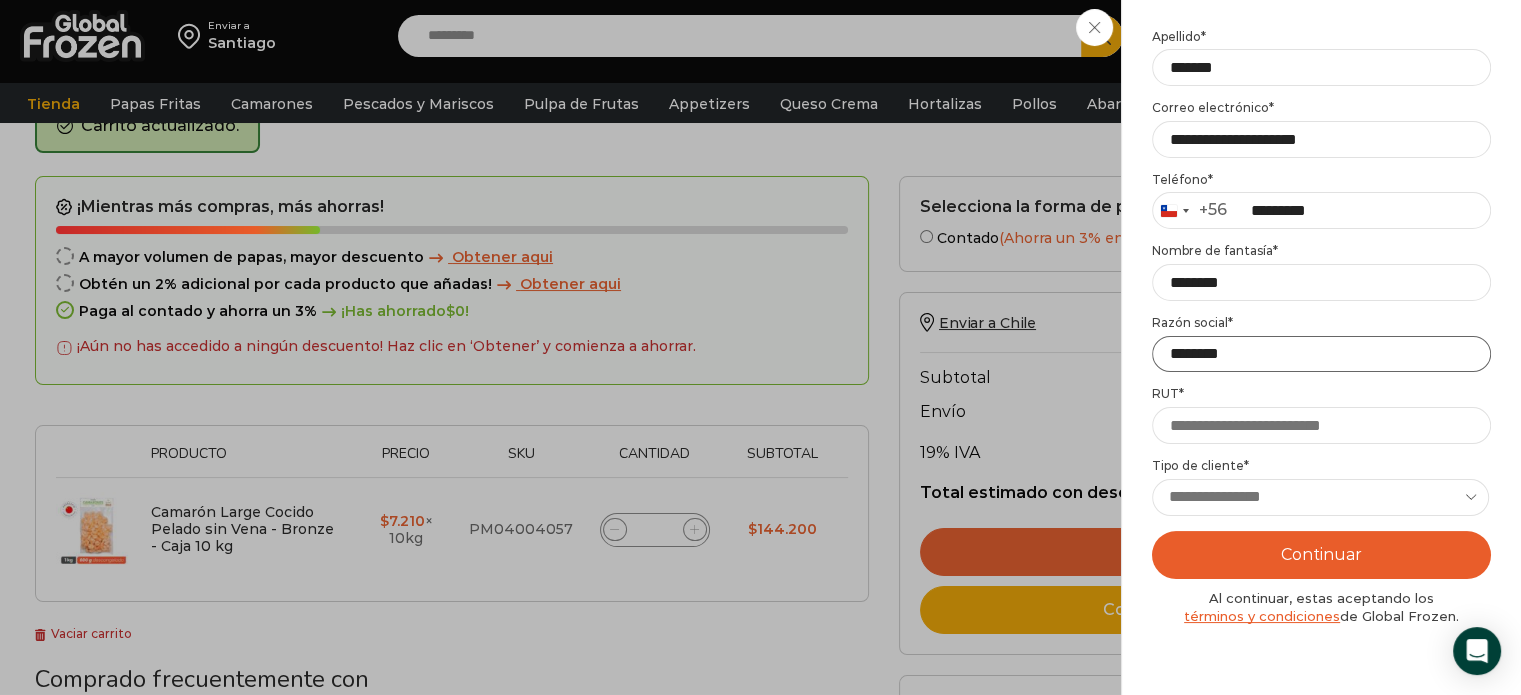 click on "********" at bounding box center [1321, 354] 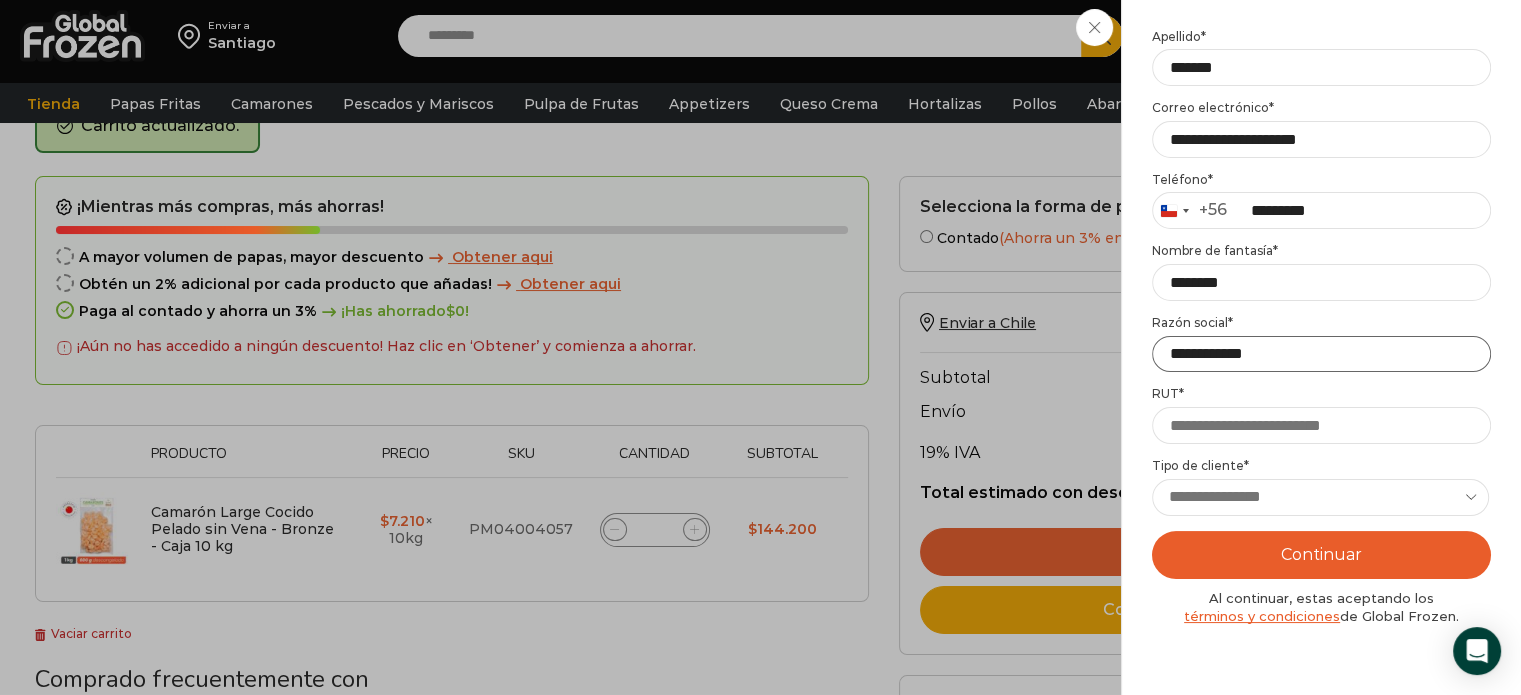 type on "**********" 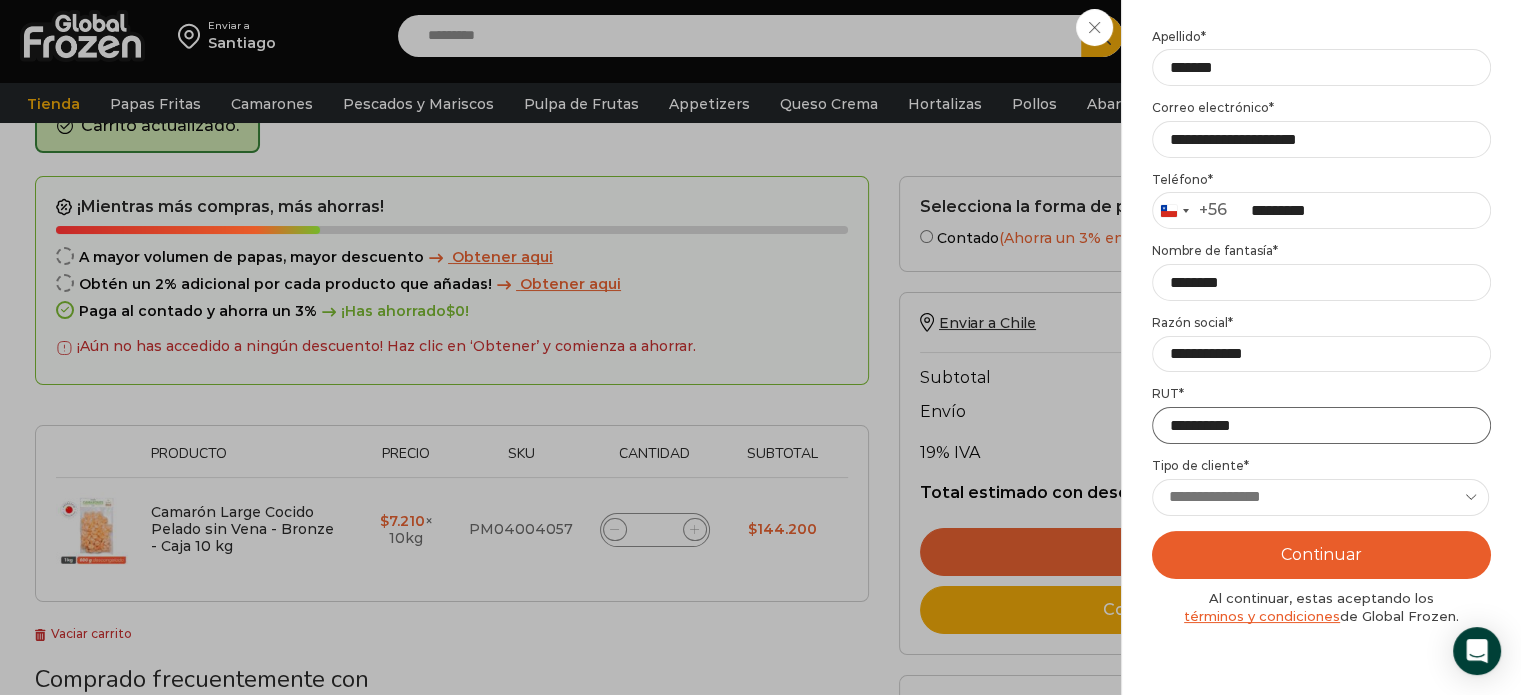 type on "**********" 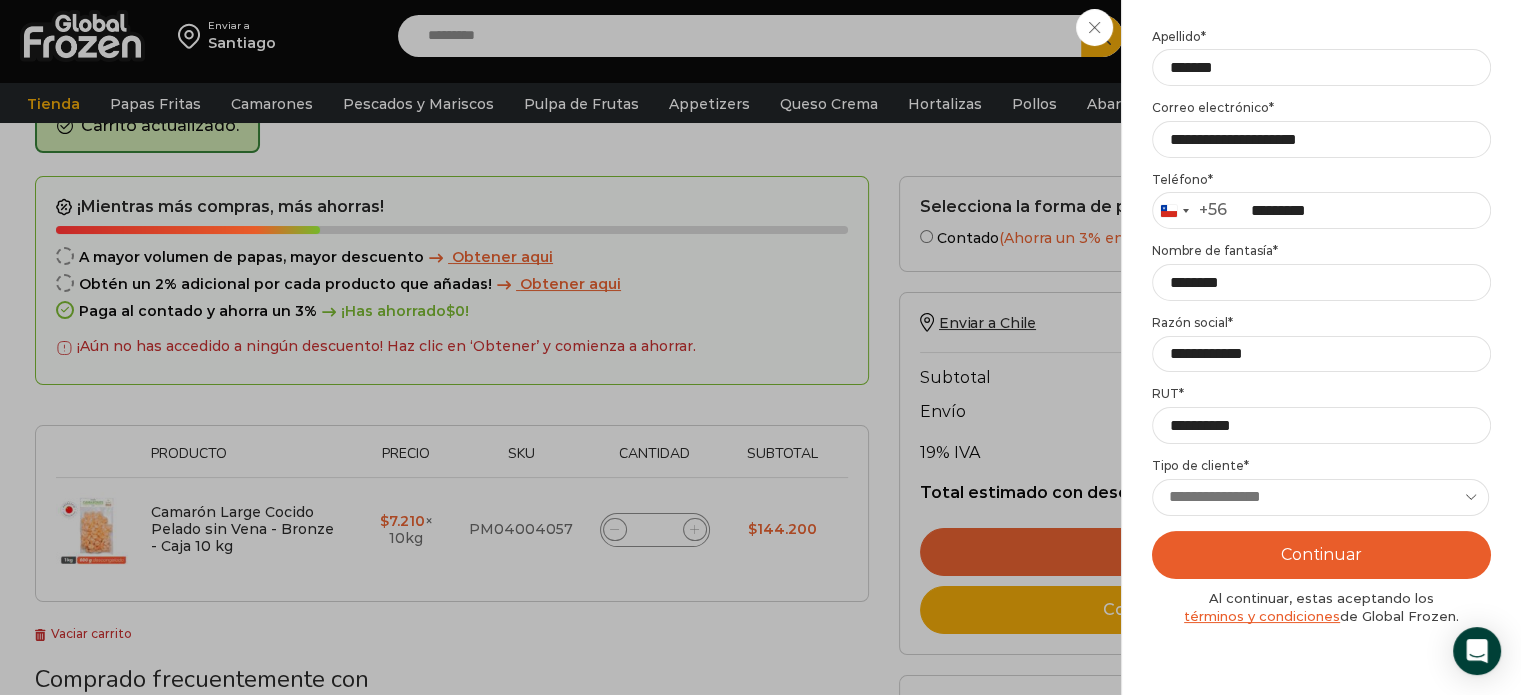 click on "**********" at bounding box center [1320, 497] 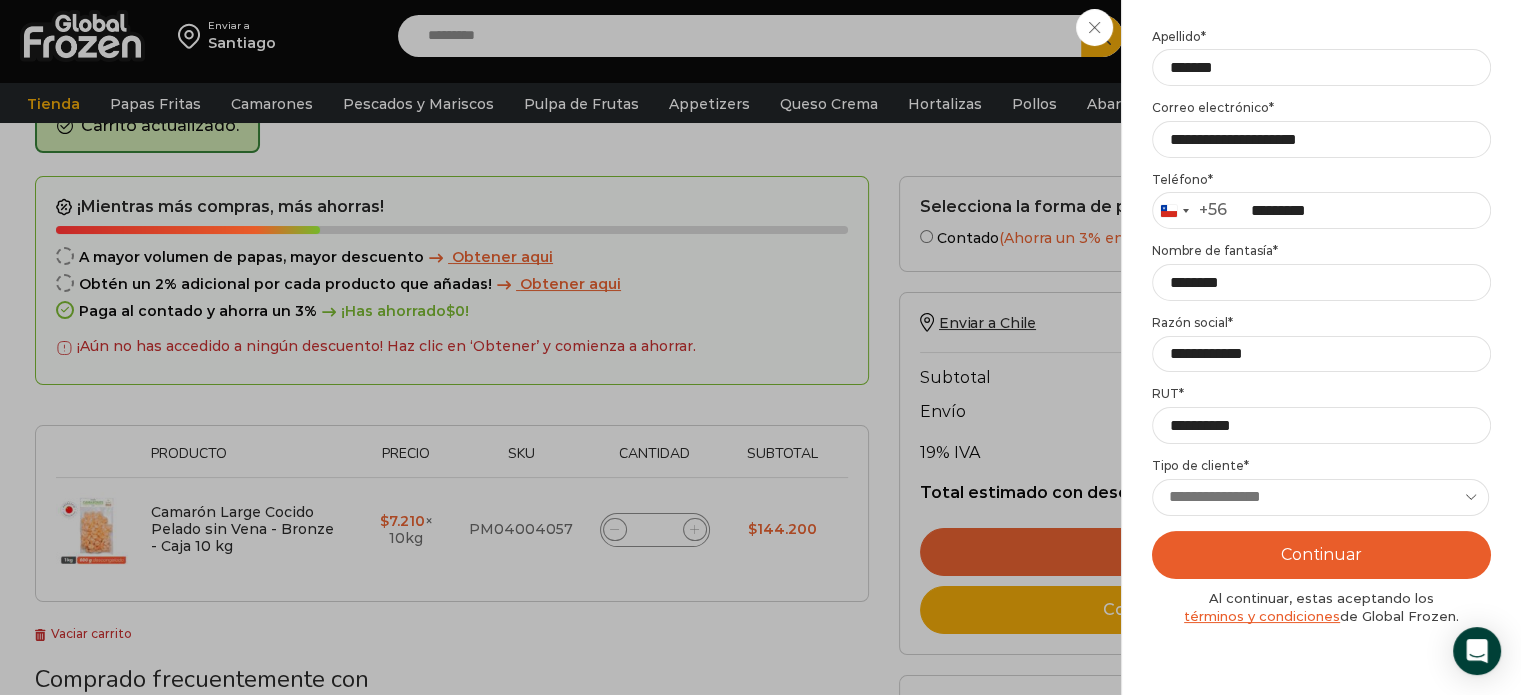 select on "**********" 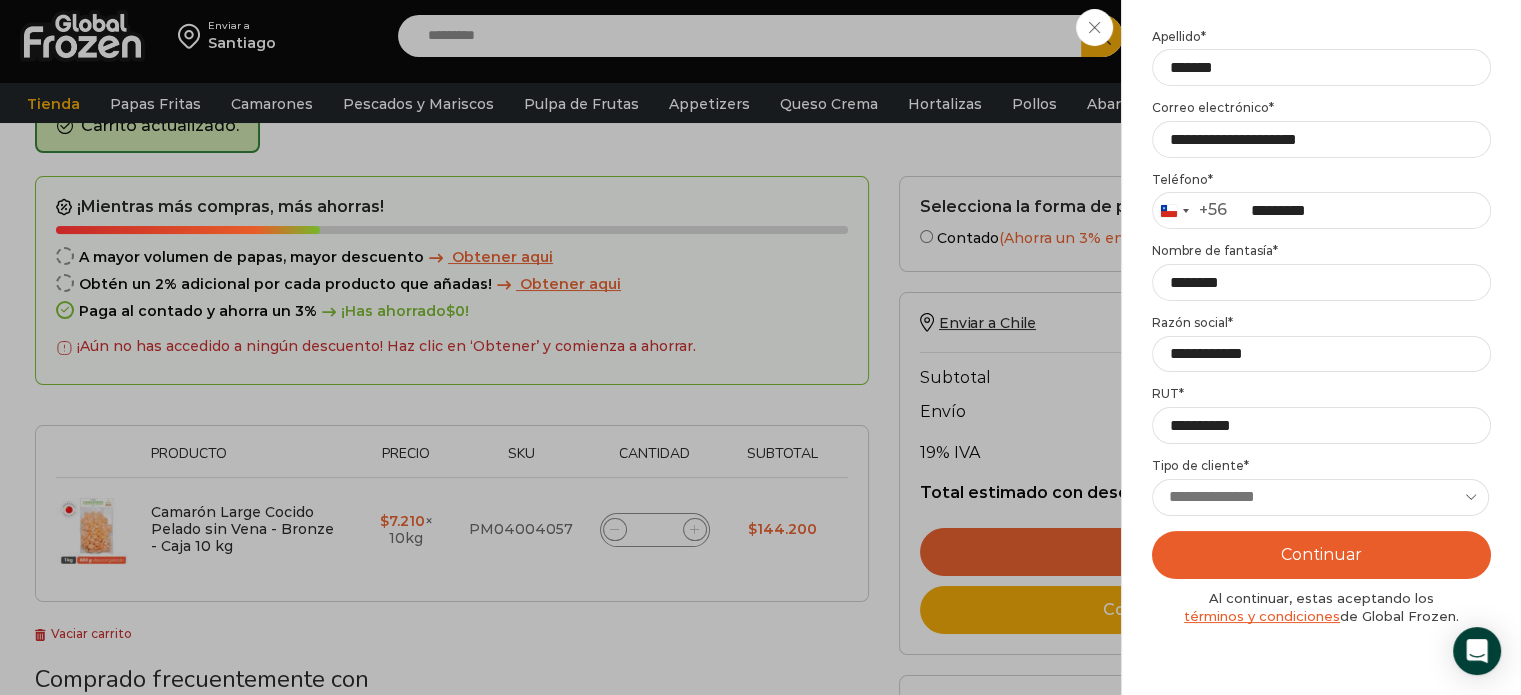 click on "**********" at bounding box center [1320, 497] 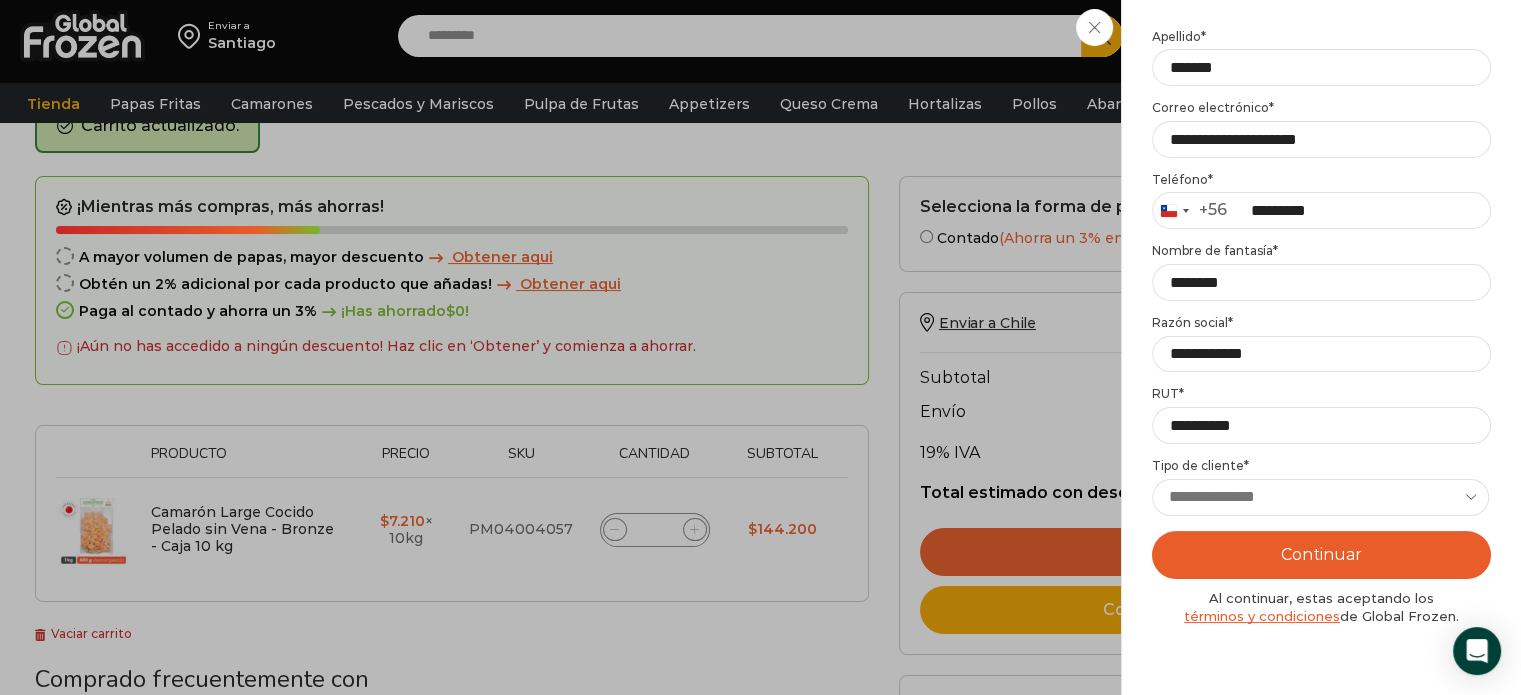 click on "Continuar" at bounding box center [1321, 555] 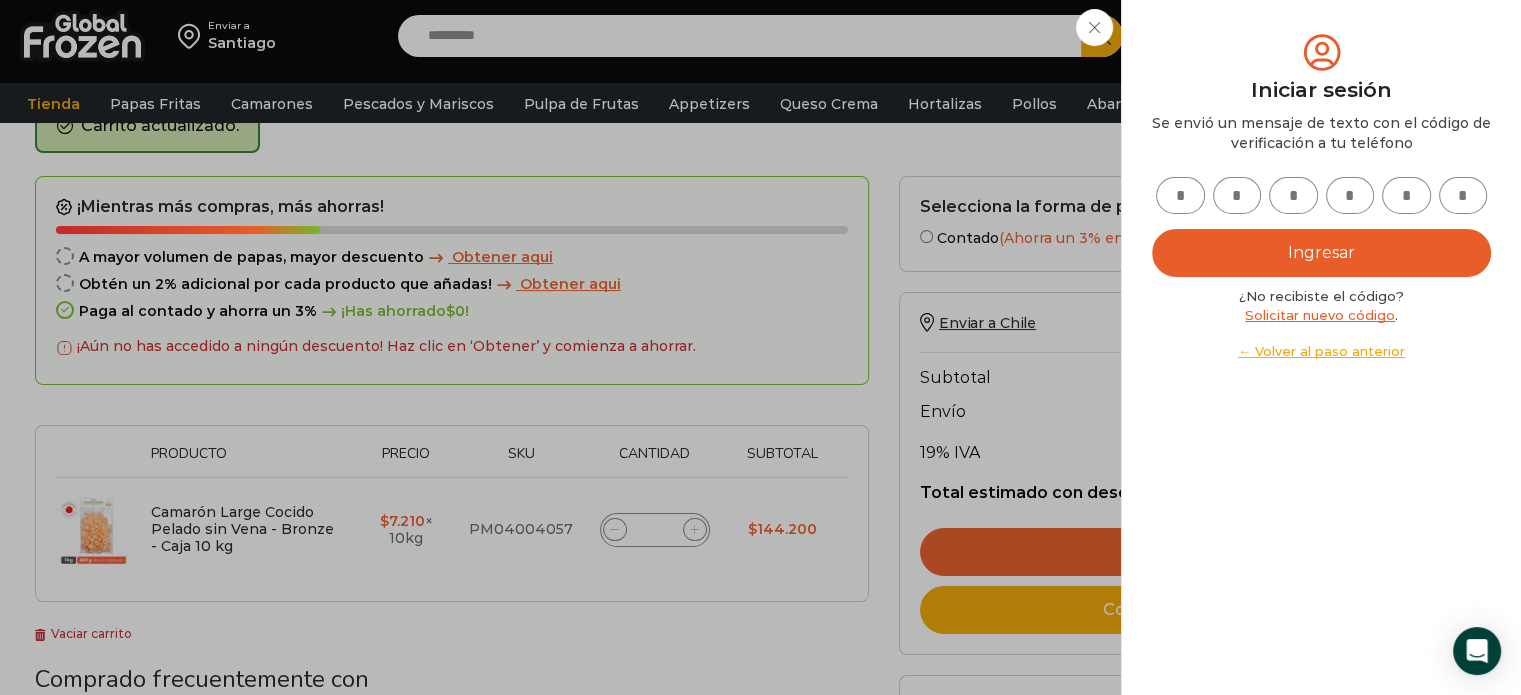 scroll, scrollTop: 0, scrollLeft: 0, axis: both 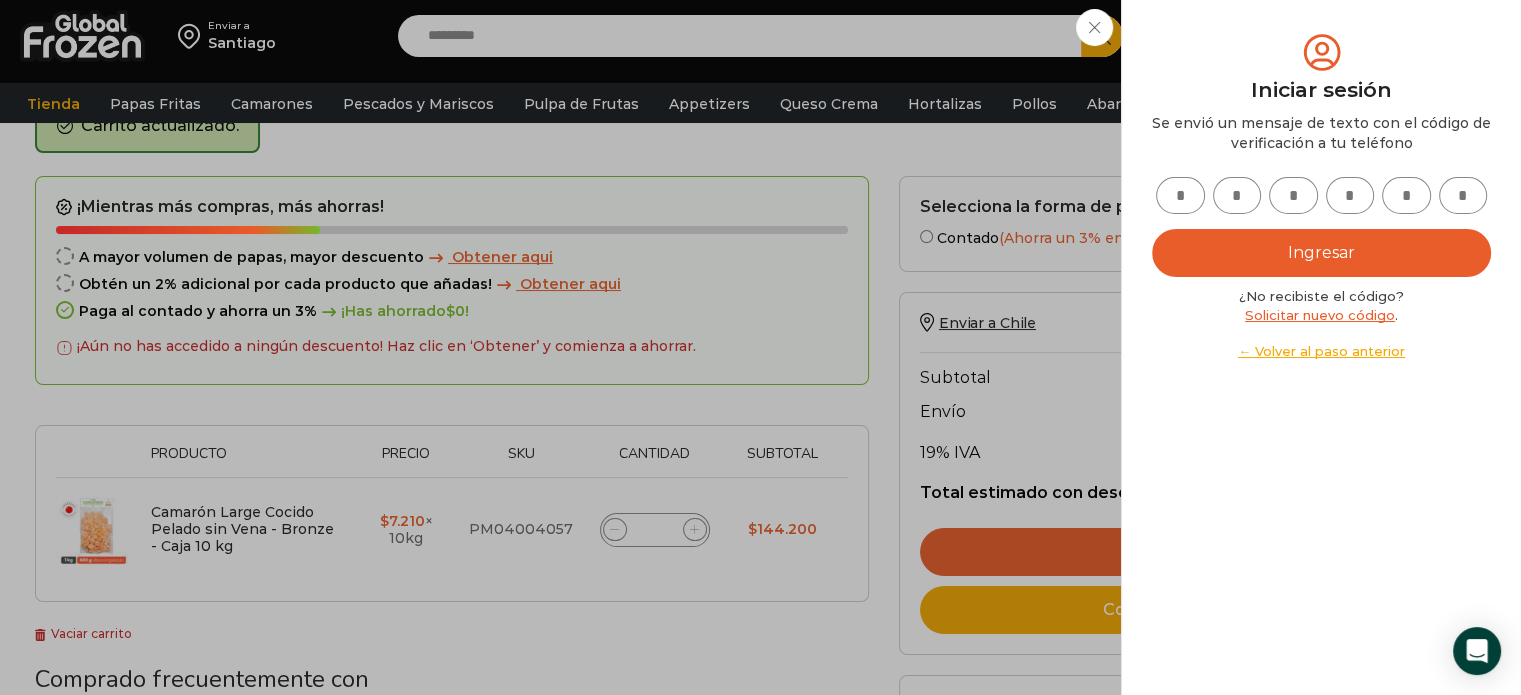 type on "*" 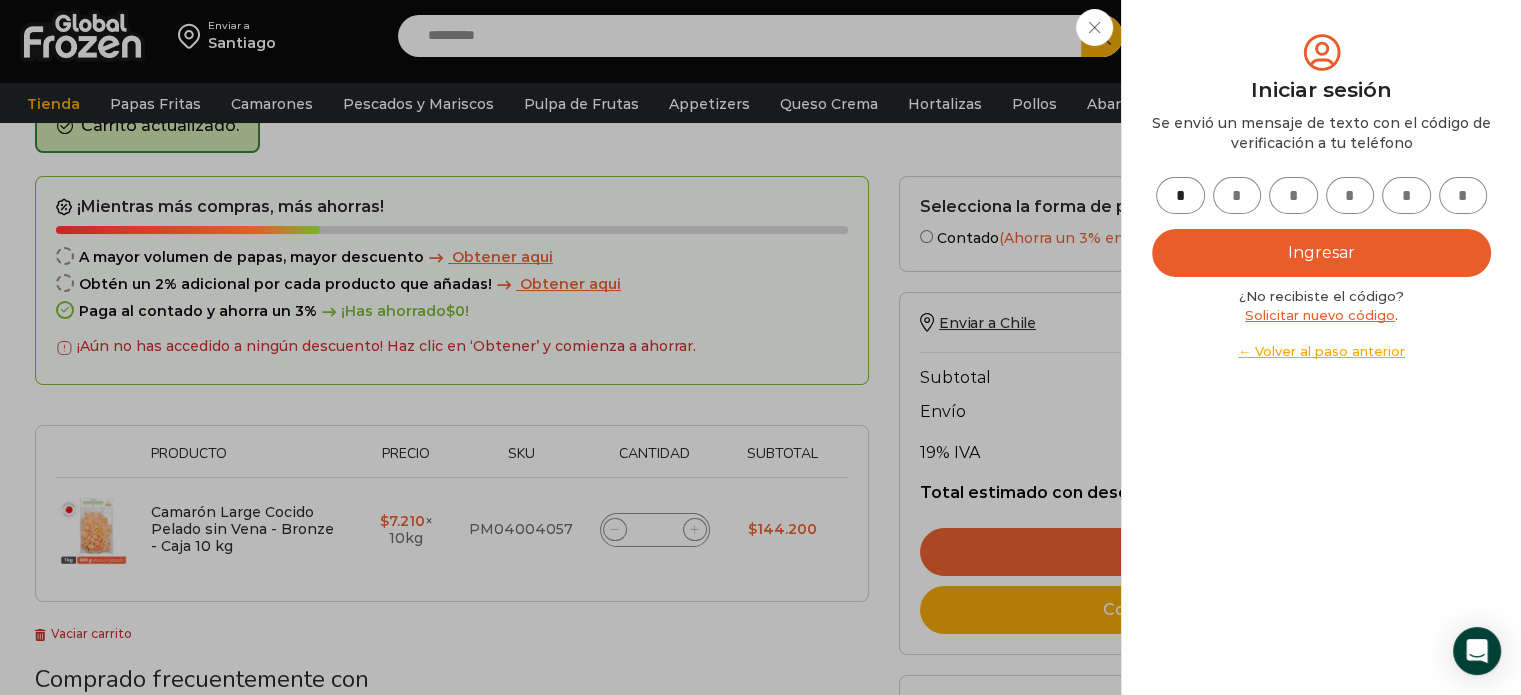 type on "*" 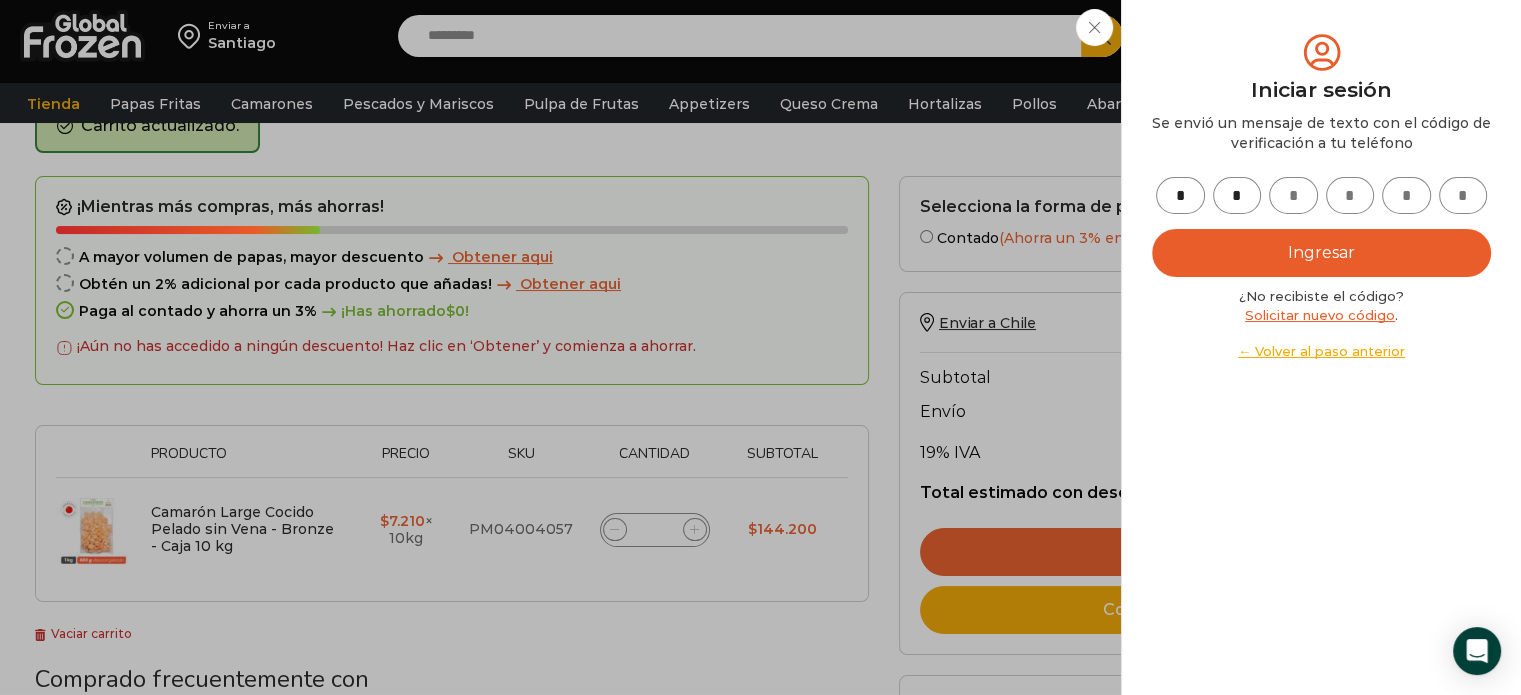 type on "*" 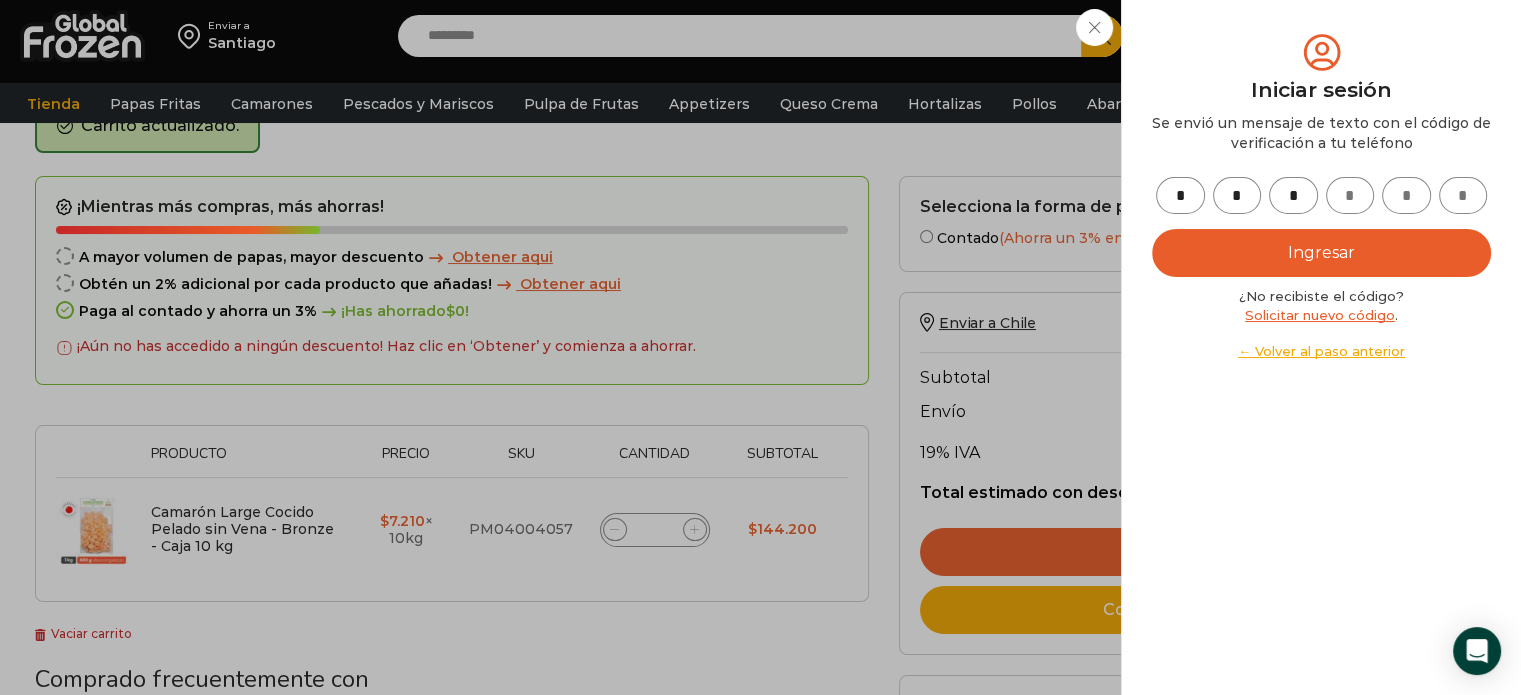 type on "*" 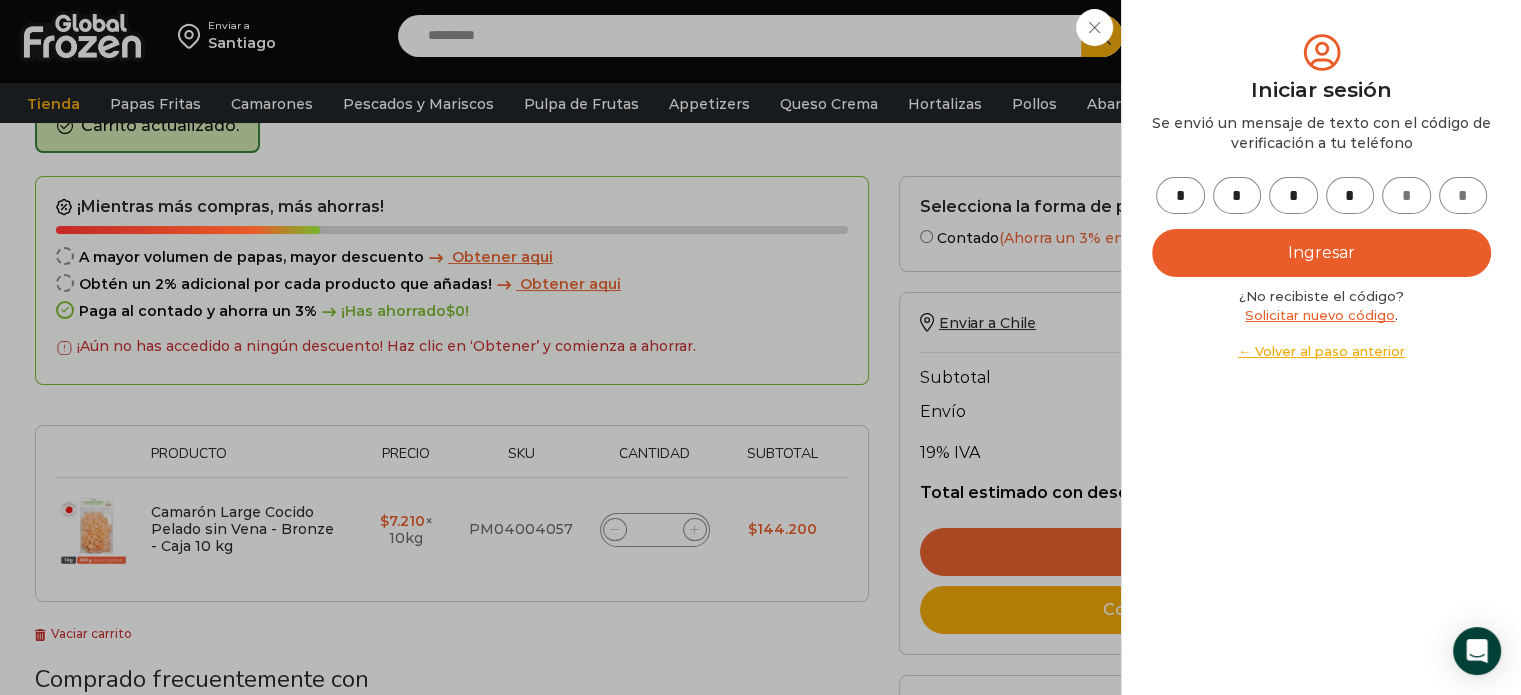 type on "*" 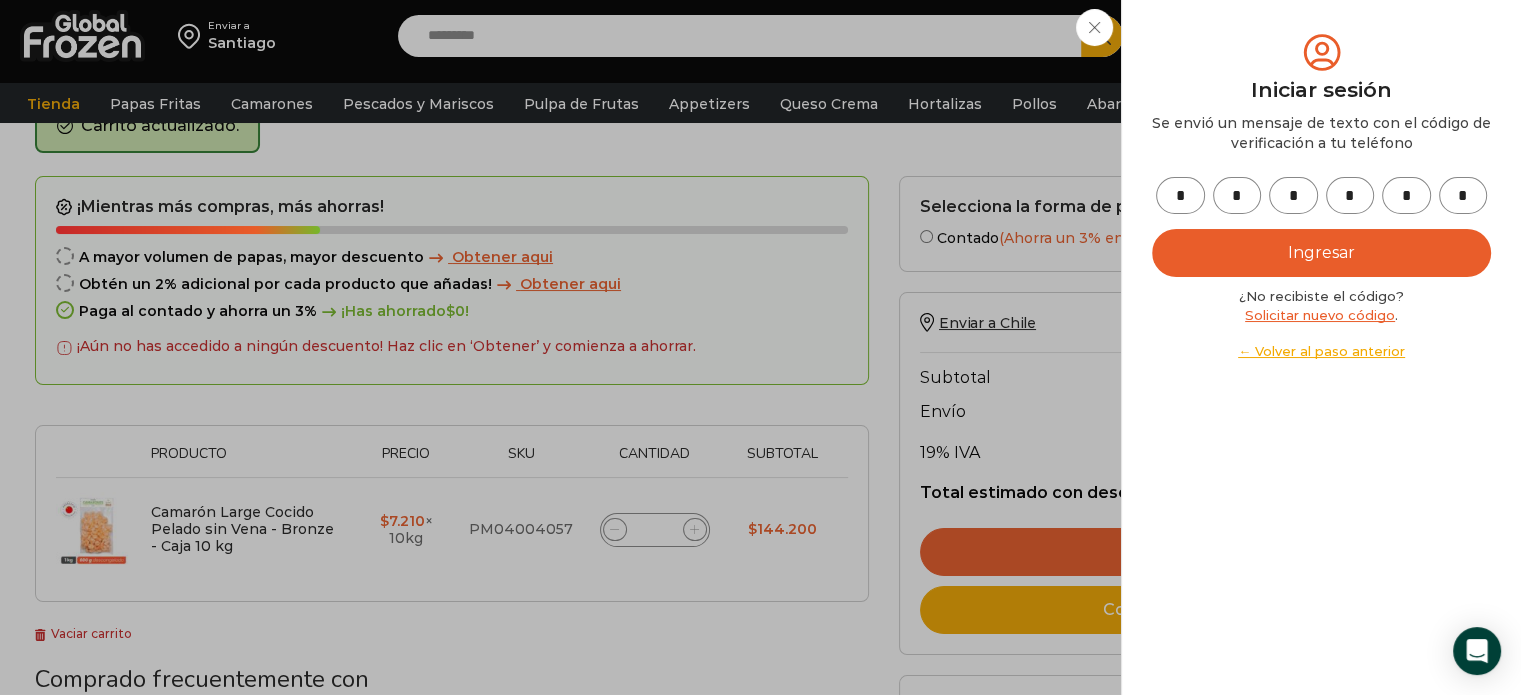 type on "*" 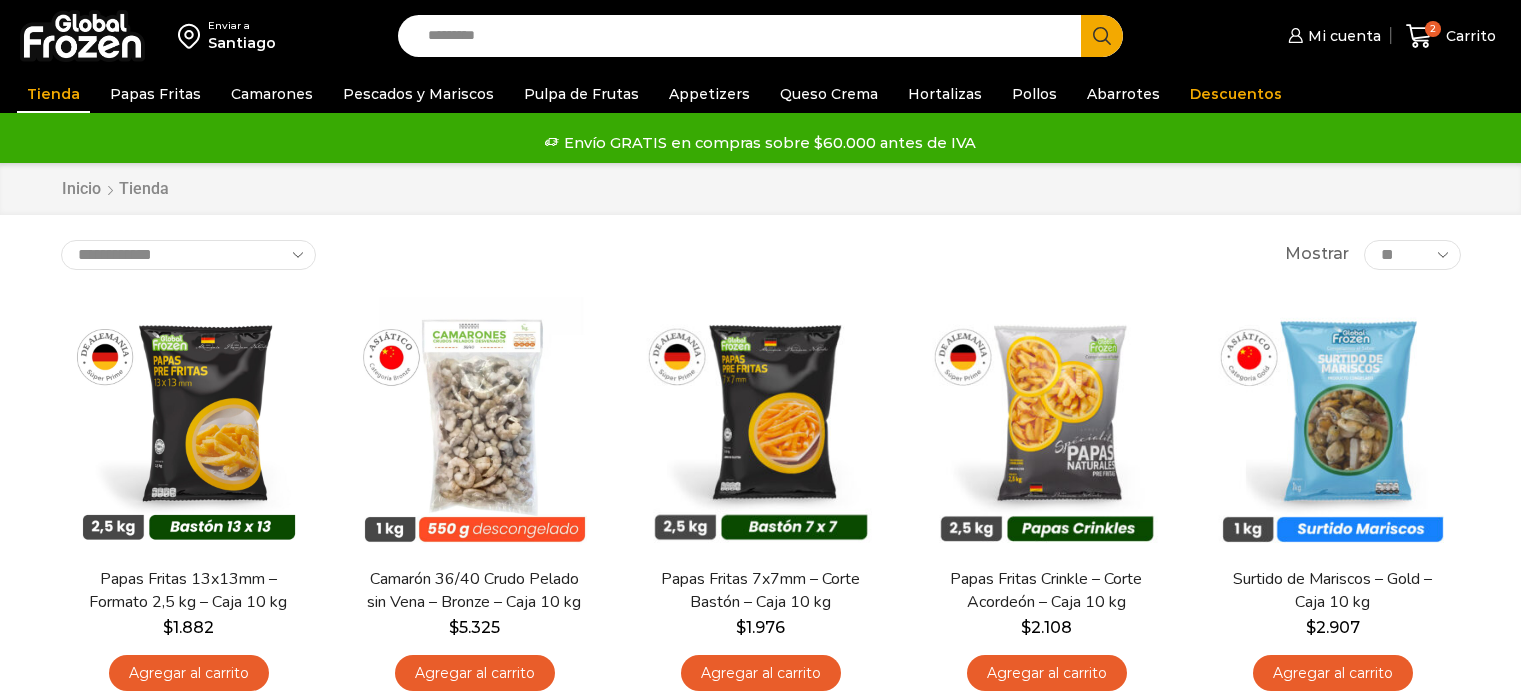 scroll, scrollTop: 0, scrollLeft: 0, axis: both 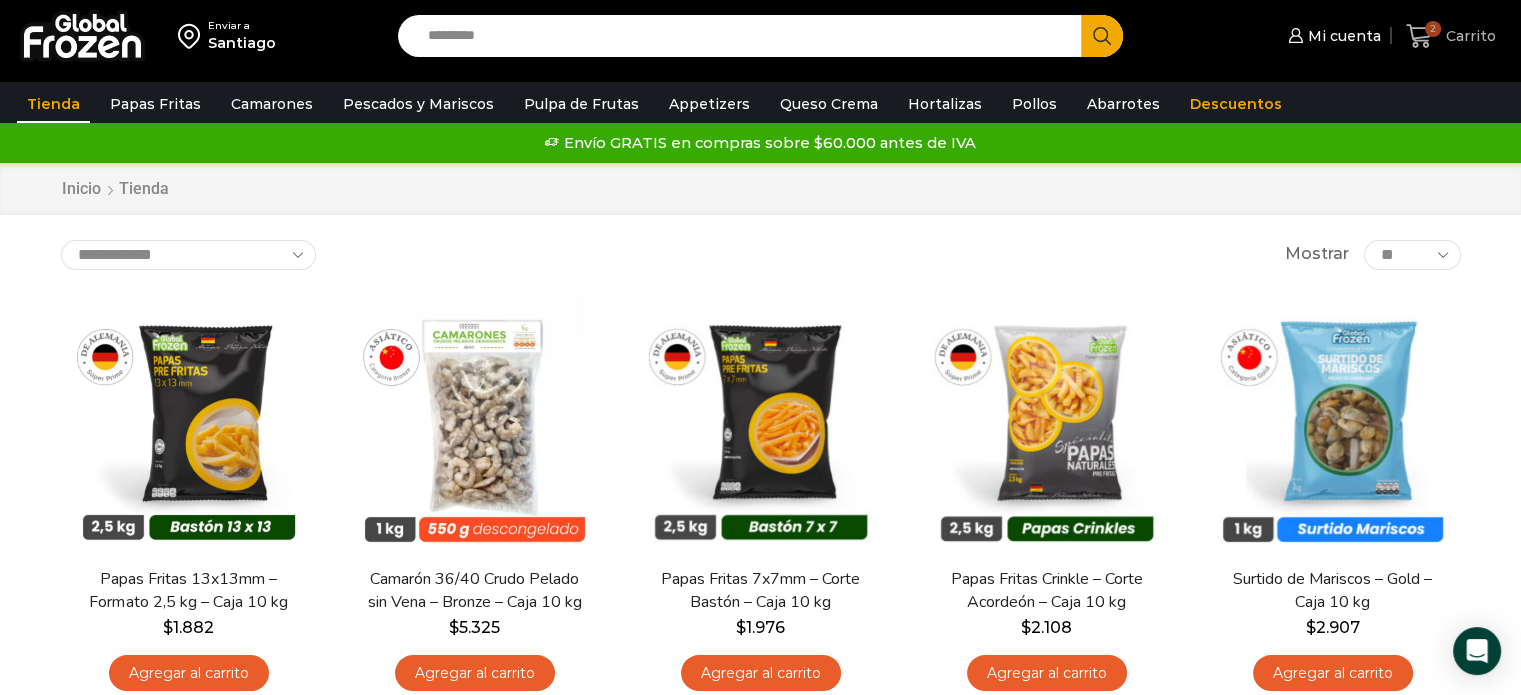 click on "2
Carrito" at bounding box center (1451, 36) 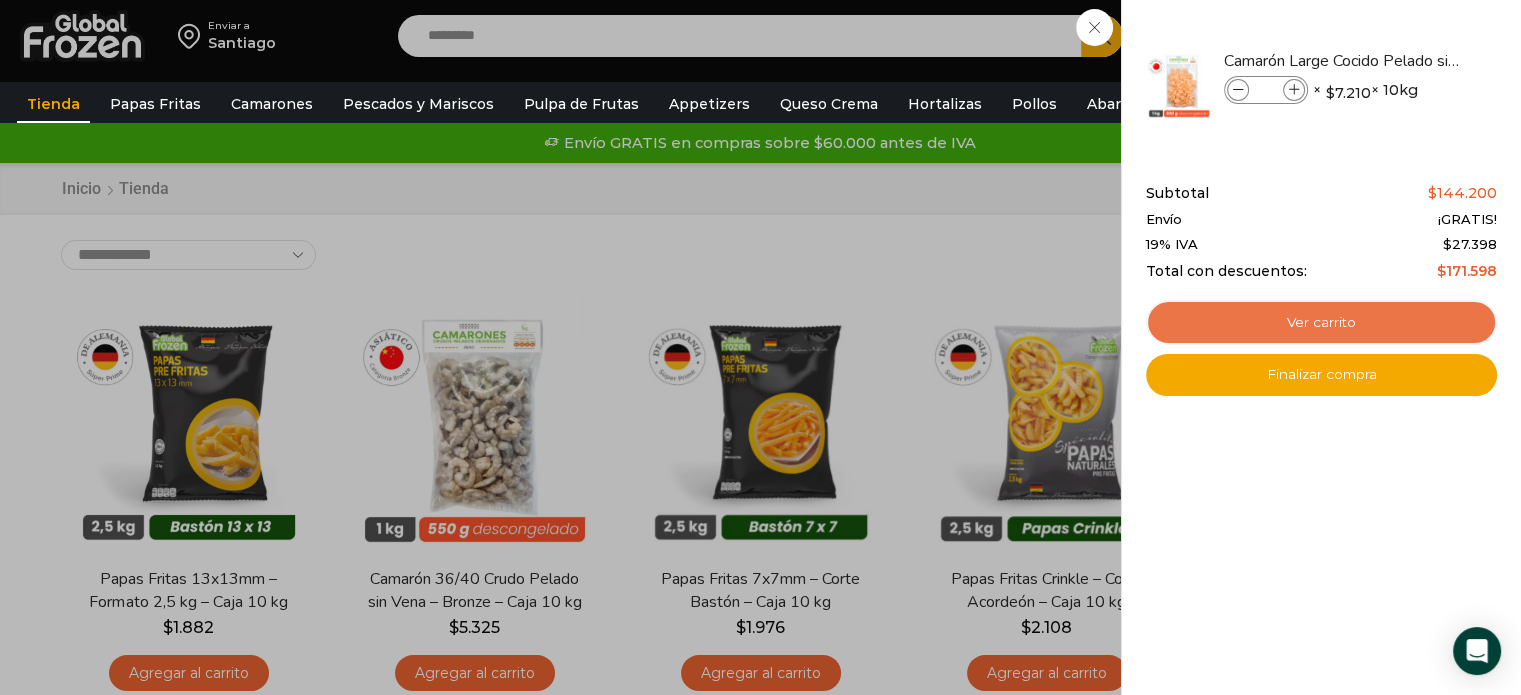 click on "Ver carrito" at bounding box center (1321, 323) 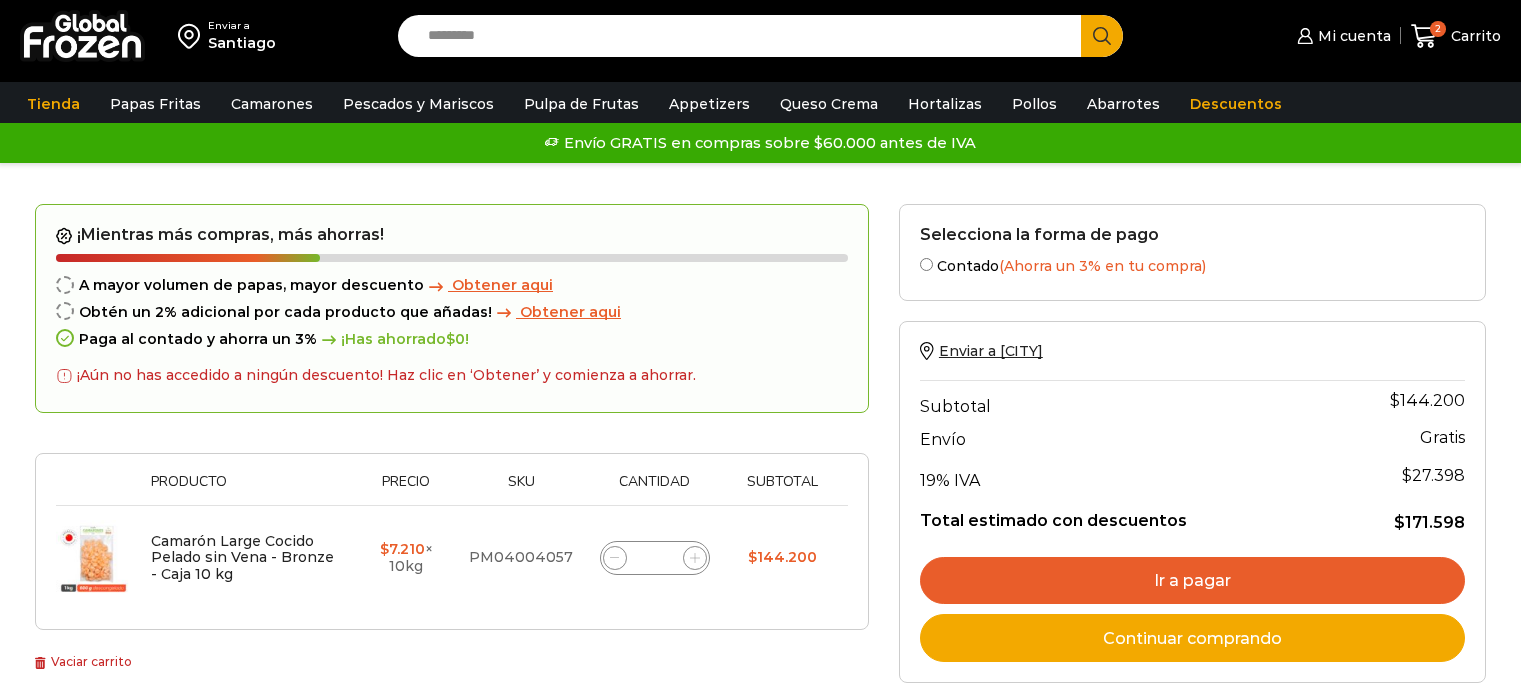 scroll, scrollTop: 0, scrollLeft: 0, axis: both 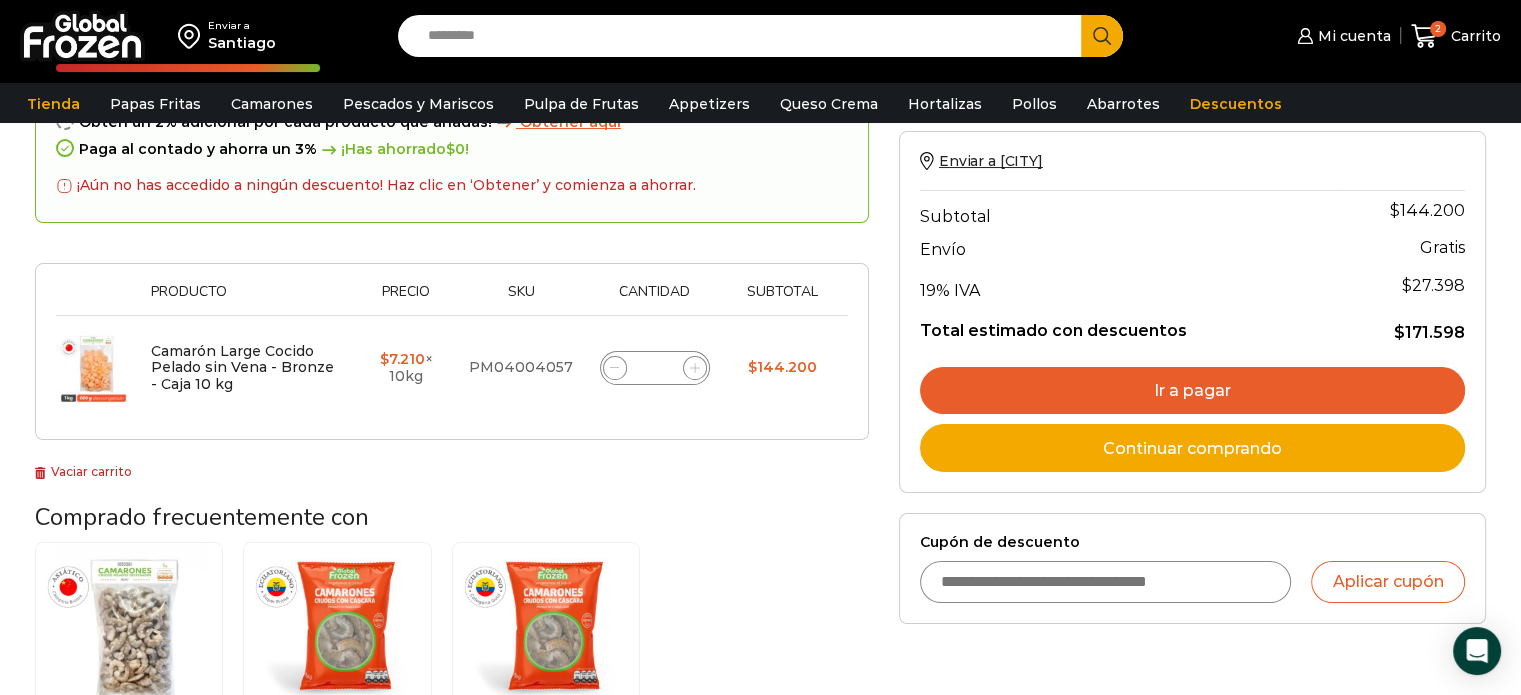 click on "Cupón de descuento" at bounding box center [1106, 582] 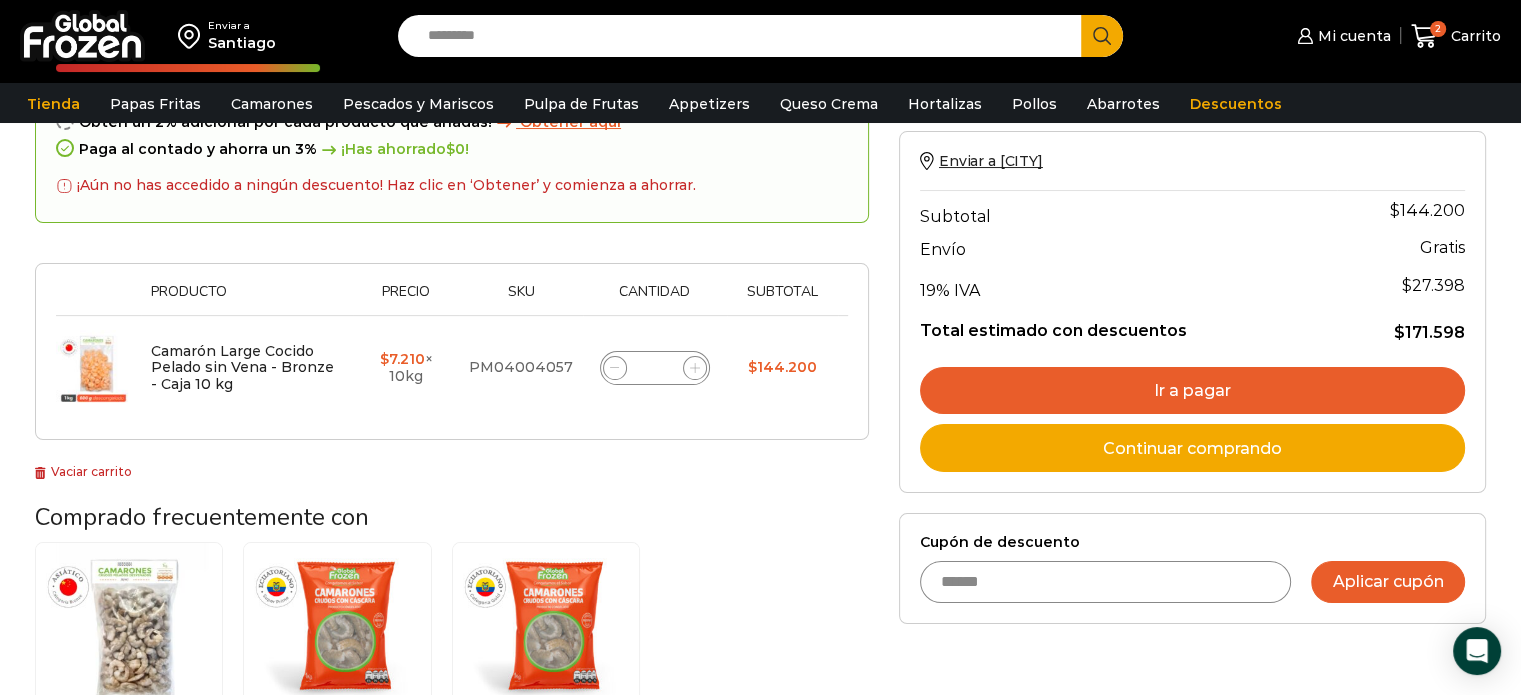 type on "******" 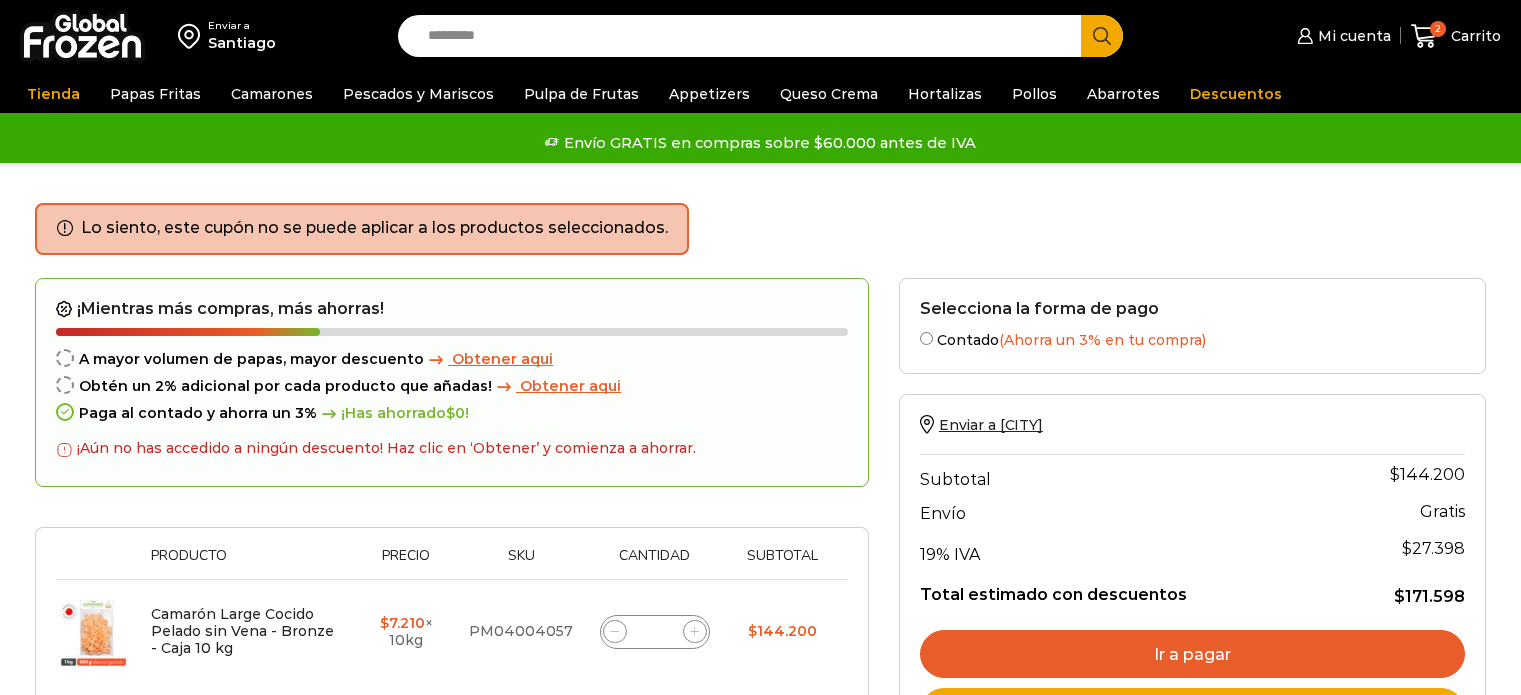 scroll, scrollTop: 0, scrollLeft: 0, axis: both 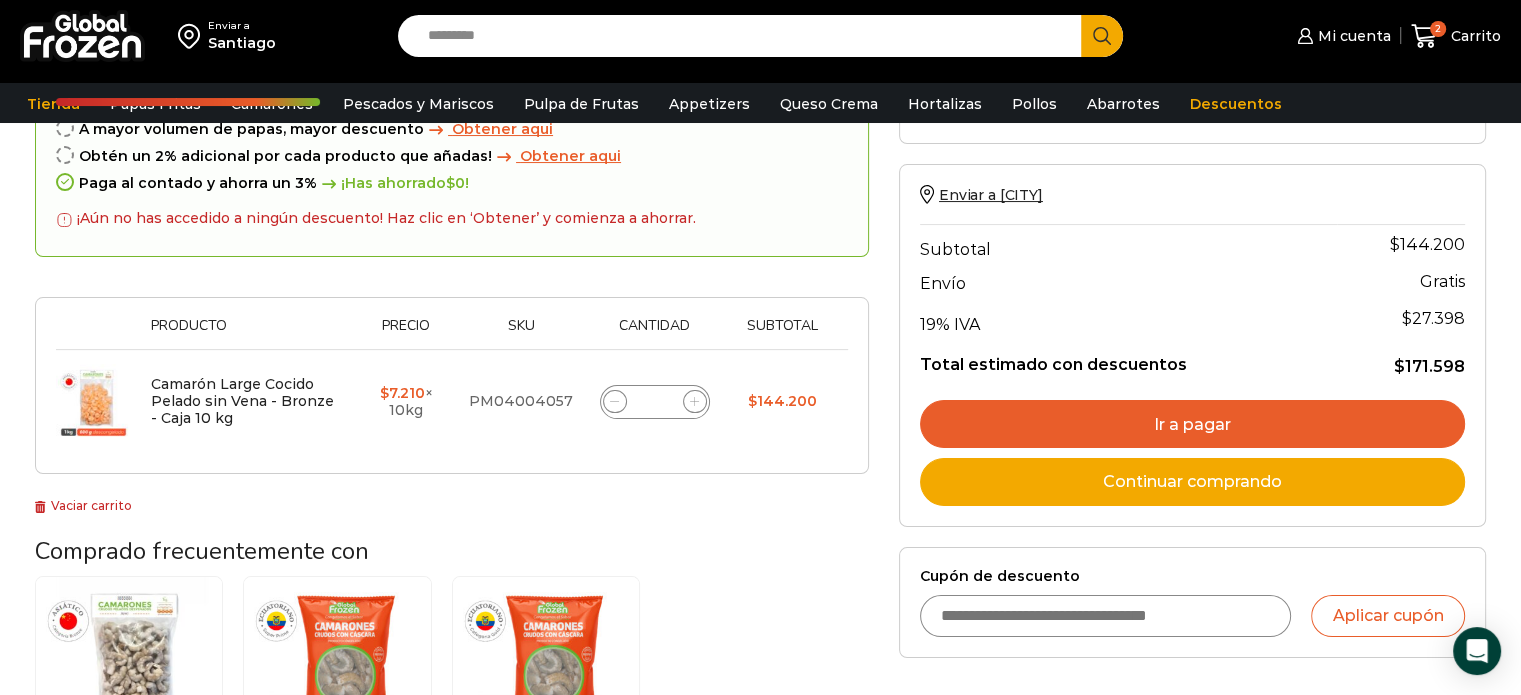 click on "Ir a pagar" at bounding box center [1192, 424] 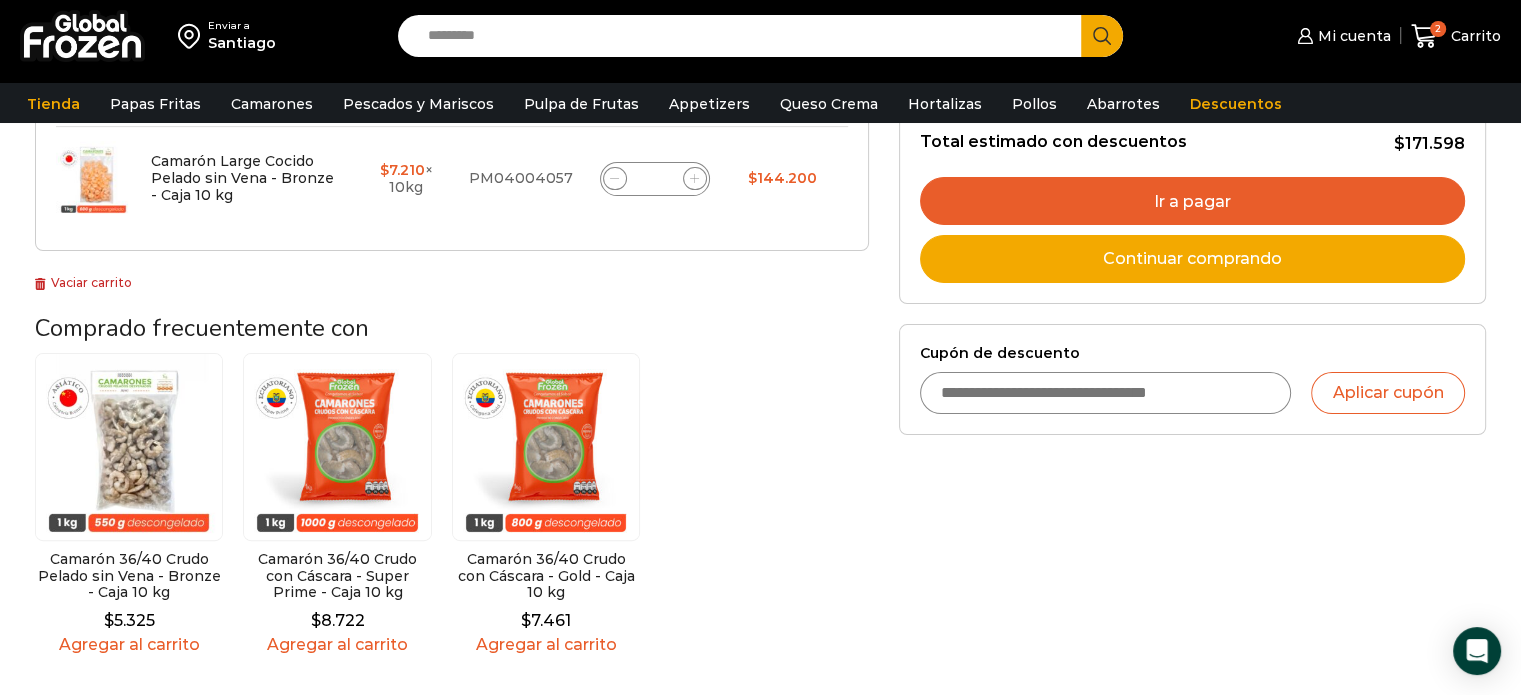 scroll, scrollTop: 323, scrollLeft: 0, axis: vertical 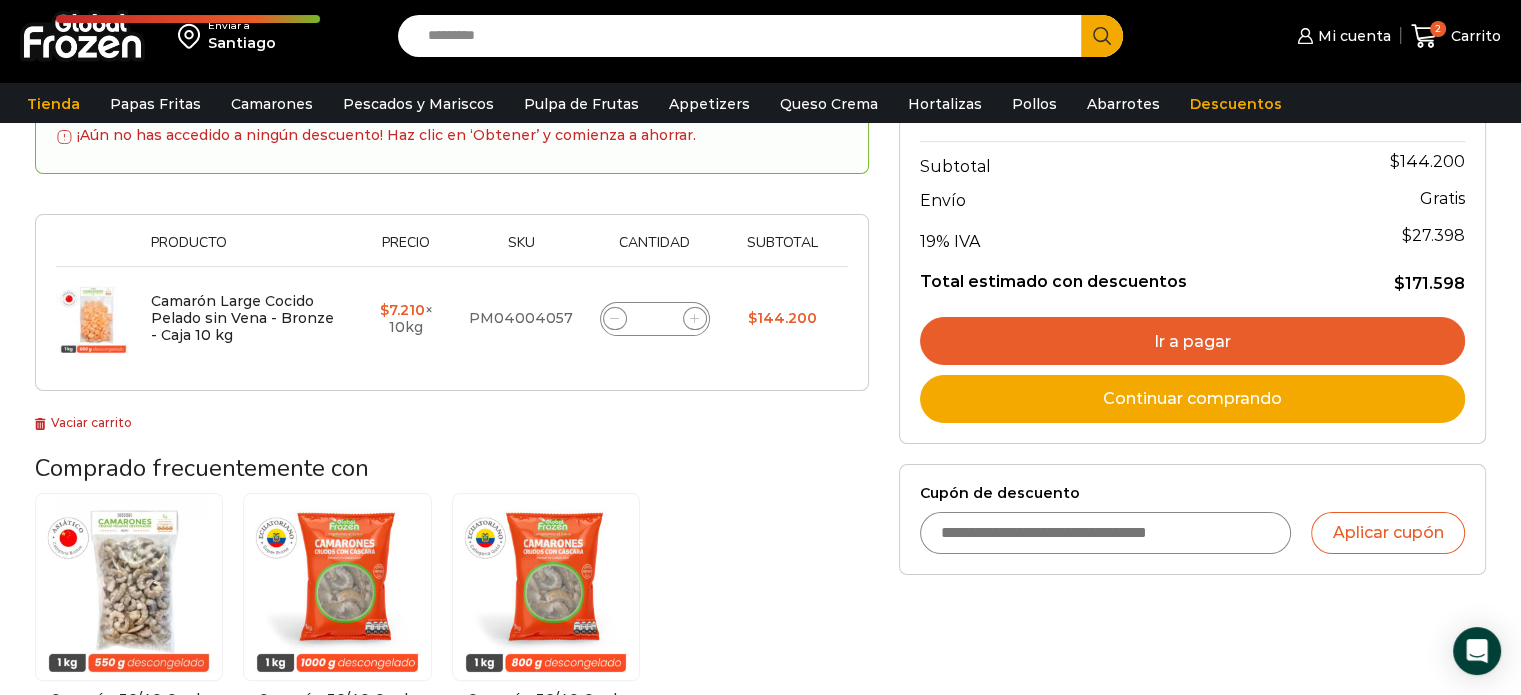 click on "Ir a pagar" at bounding box center (1192, 341) 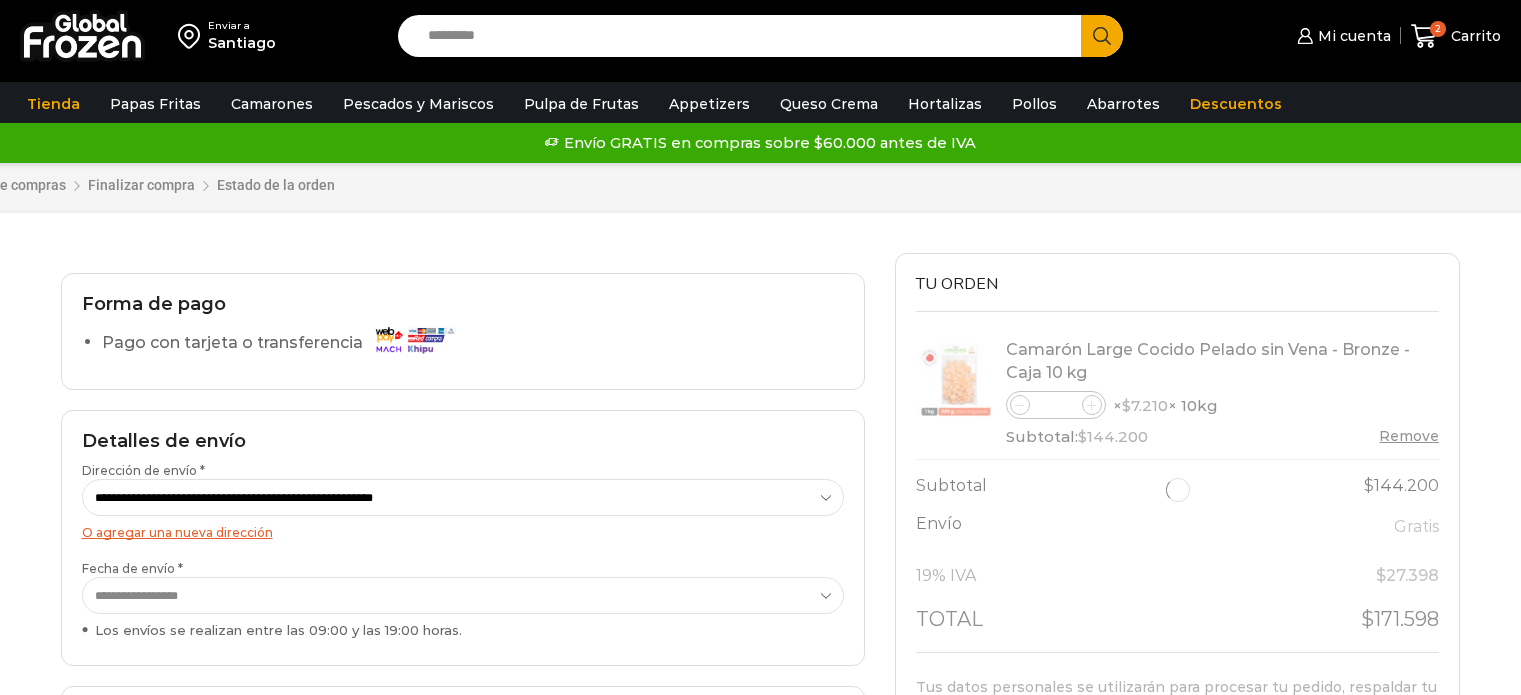 scroll, scrollTop: 0, scrollLeft: 0, axis: both 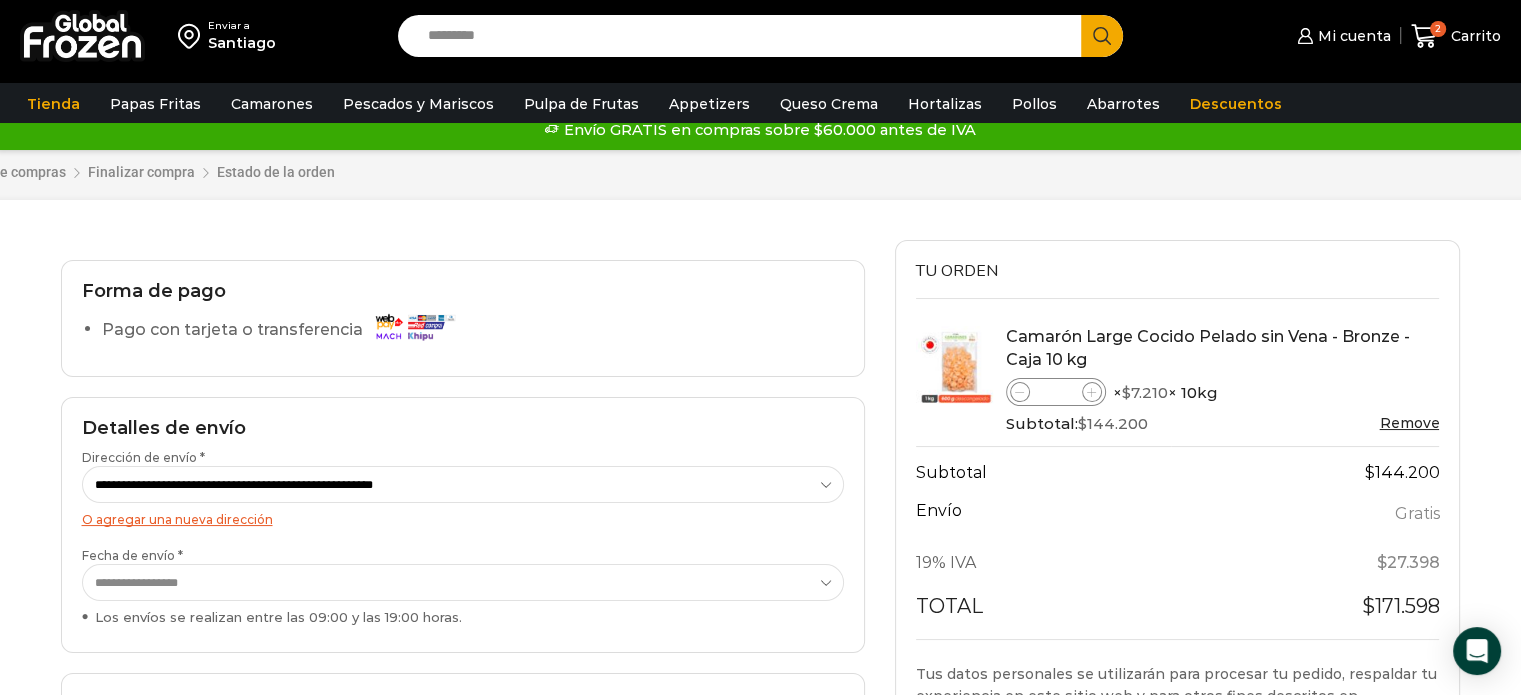 click at bounding box center [414, 326] 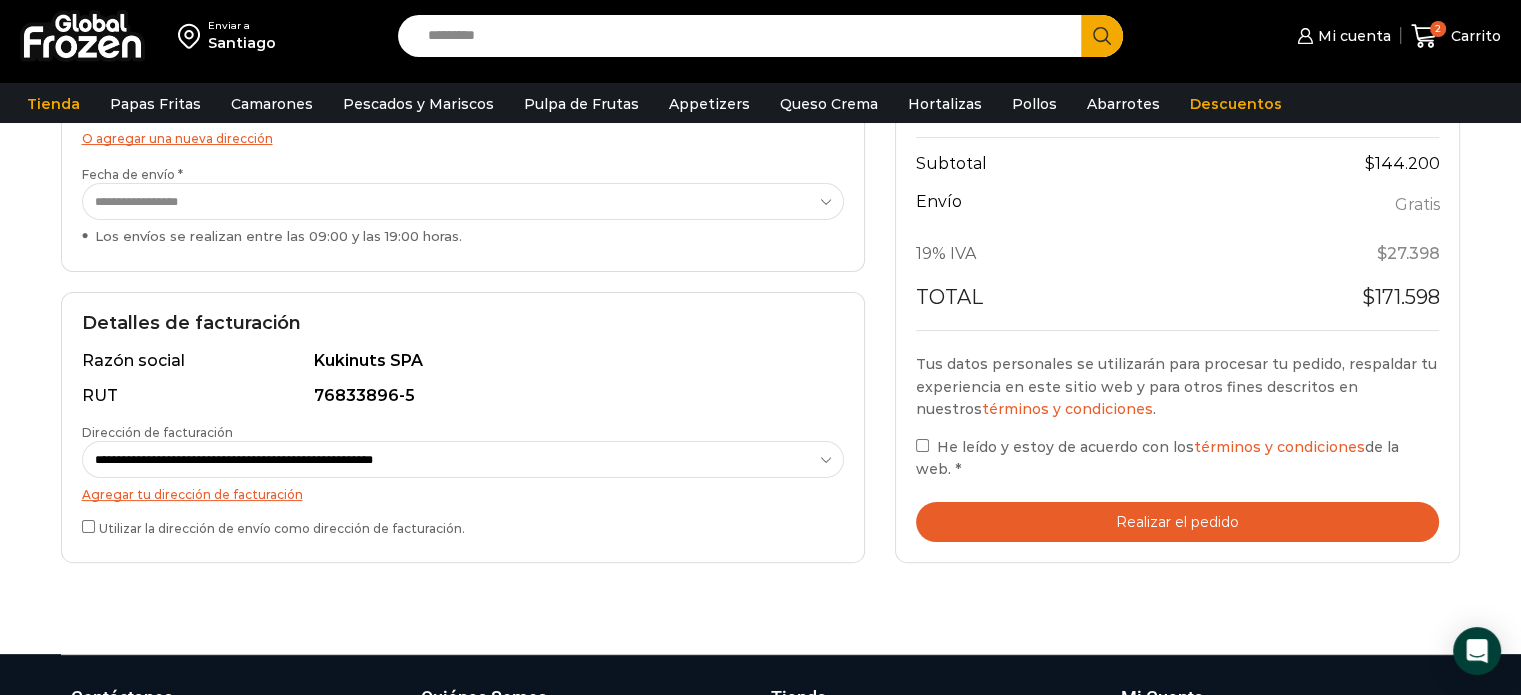 scroll, scrollTop: 383, scrollLeft: 0, axis: vertical 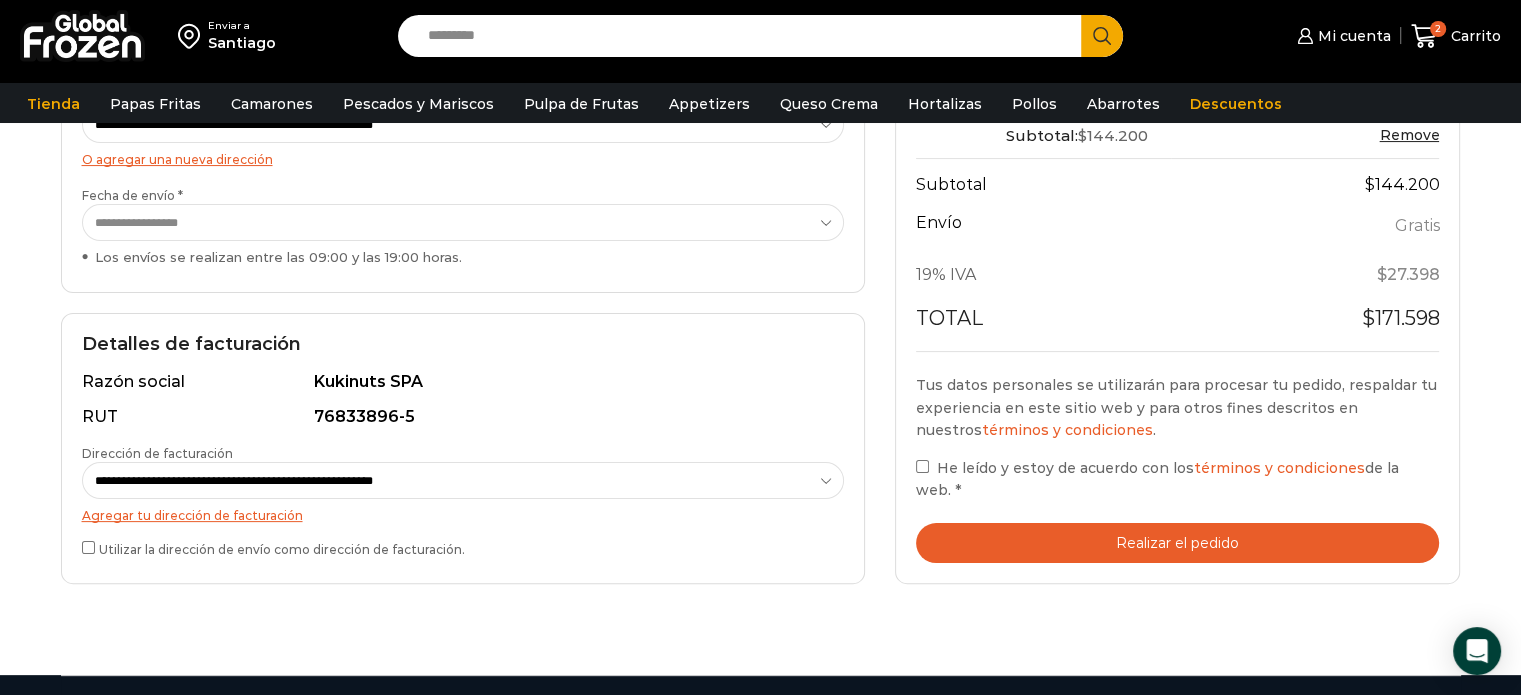 click on "Realizar el pedido" at bounding box center [1178, 543] 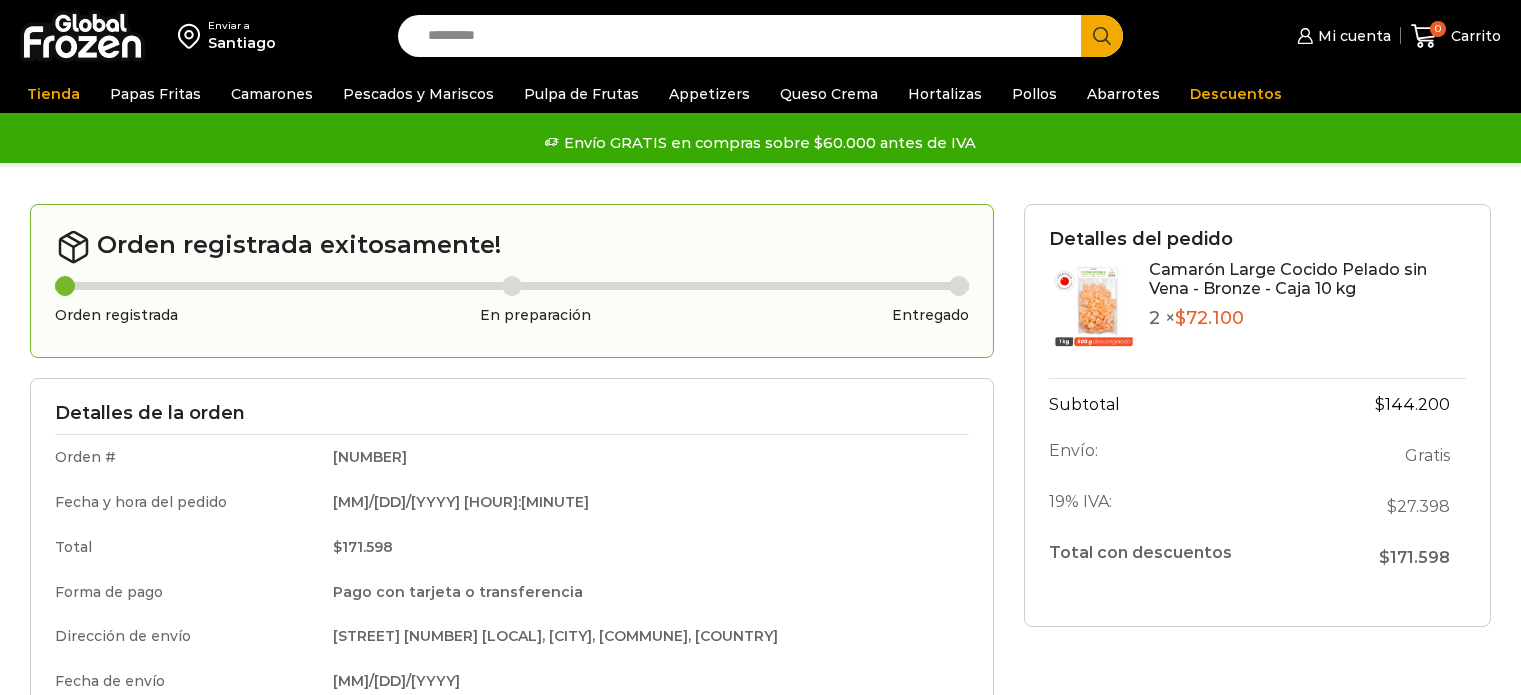 scroll, scrollTop: 0, scrollLeft: 0, axis: both 